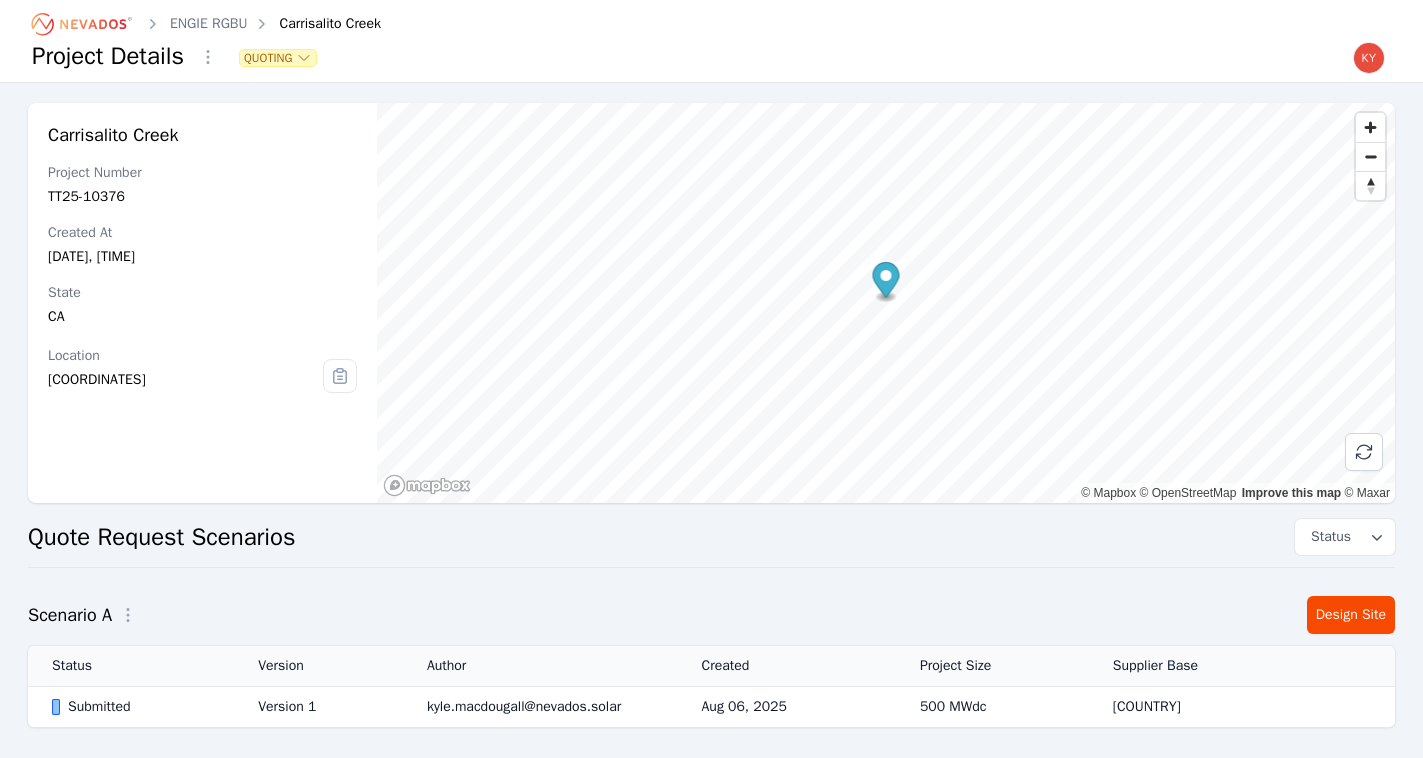 scroll, scrollTop: 0, scrollLeft: 0, axis: both 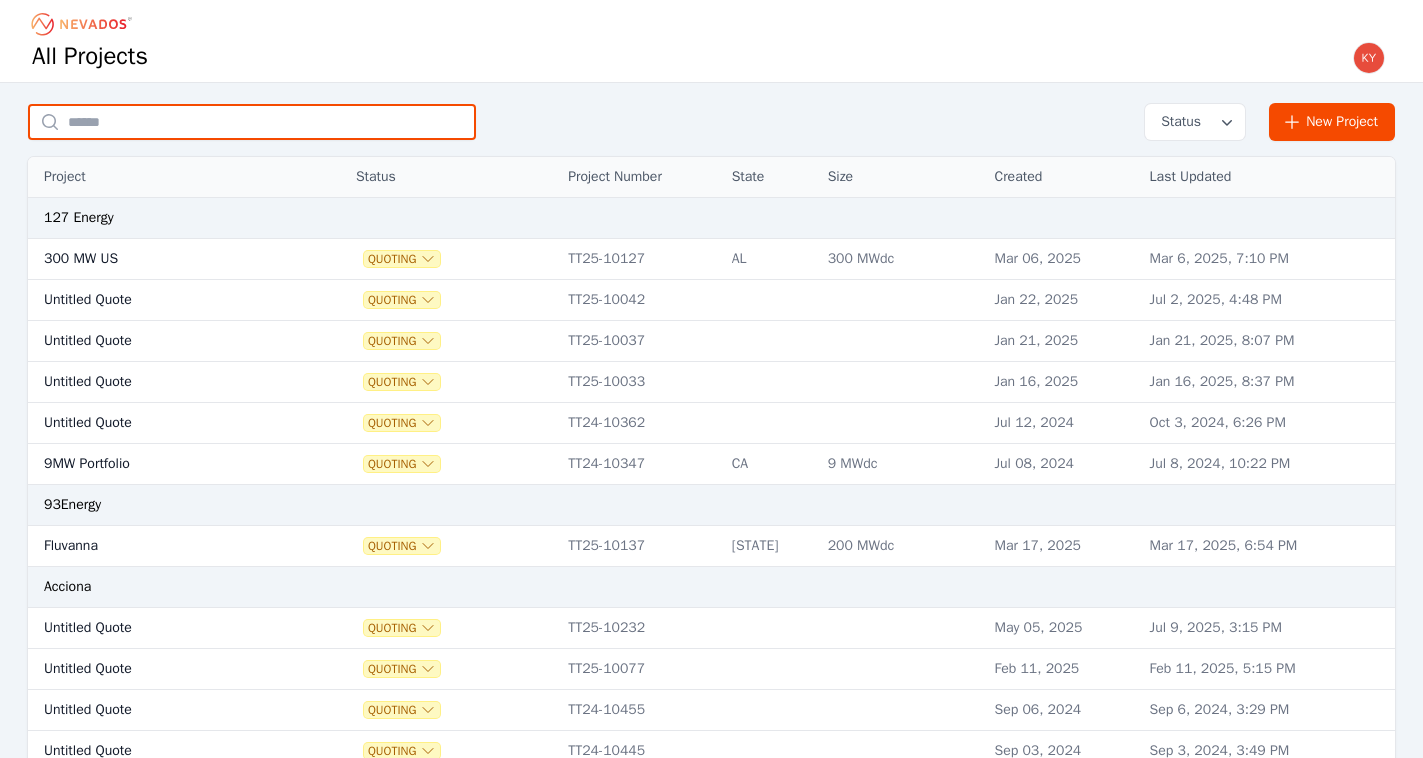 click at bounding box center [252, 122] 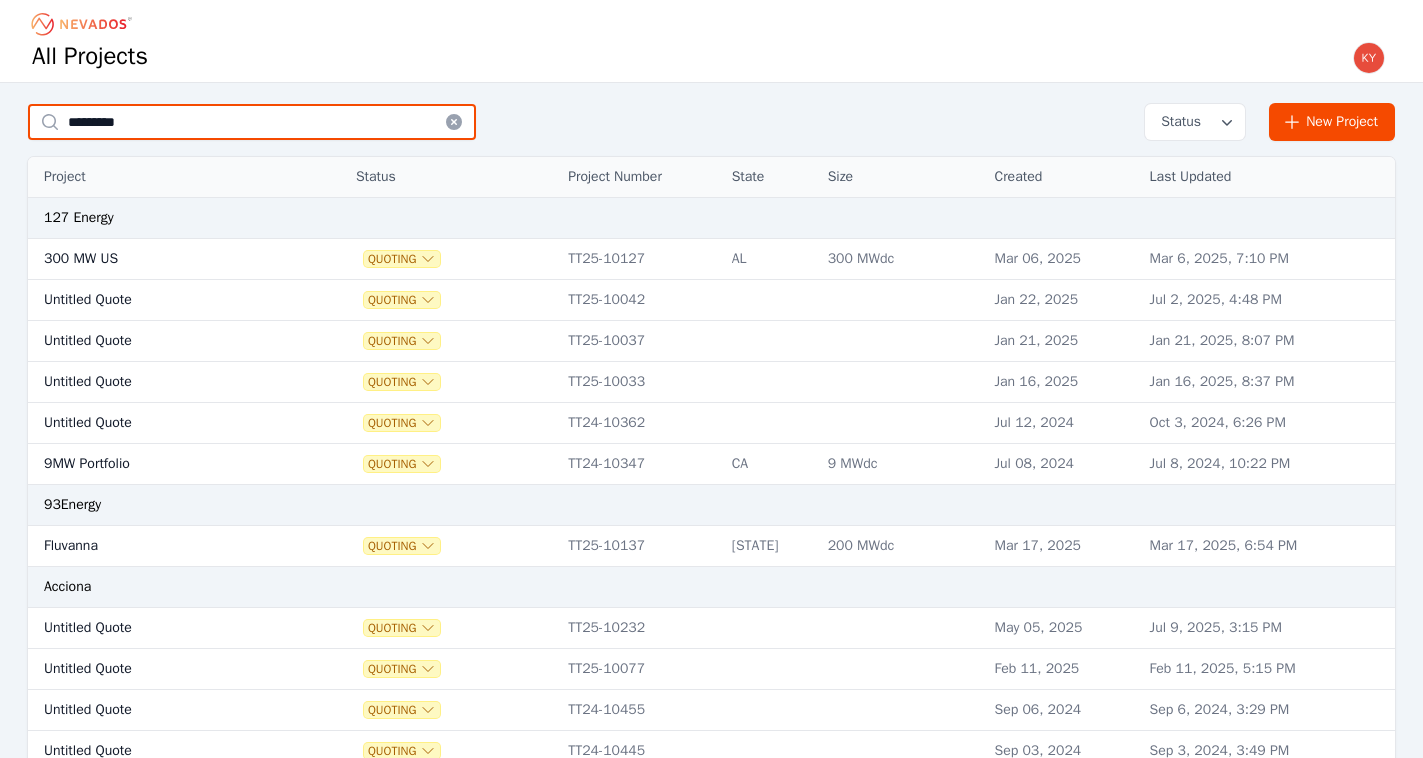 type on "*********" 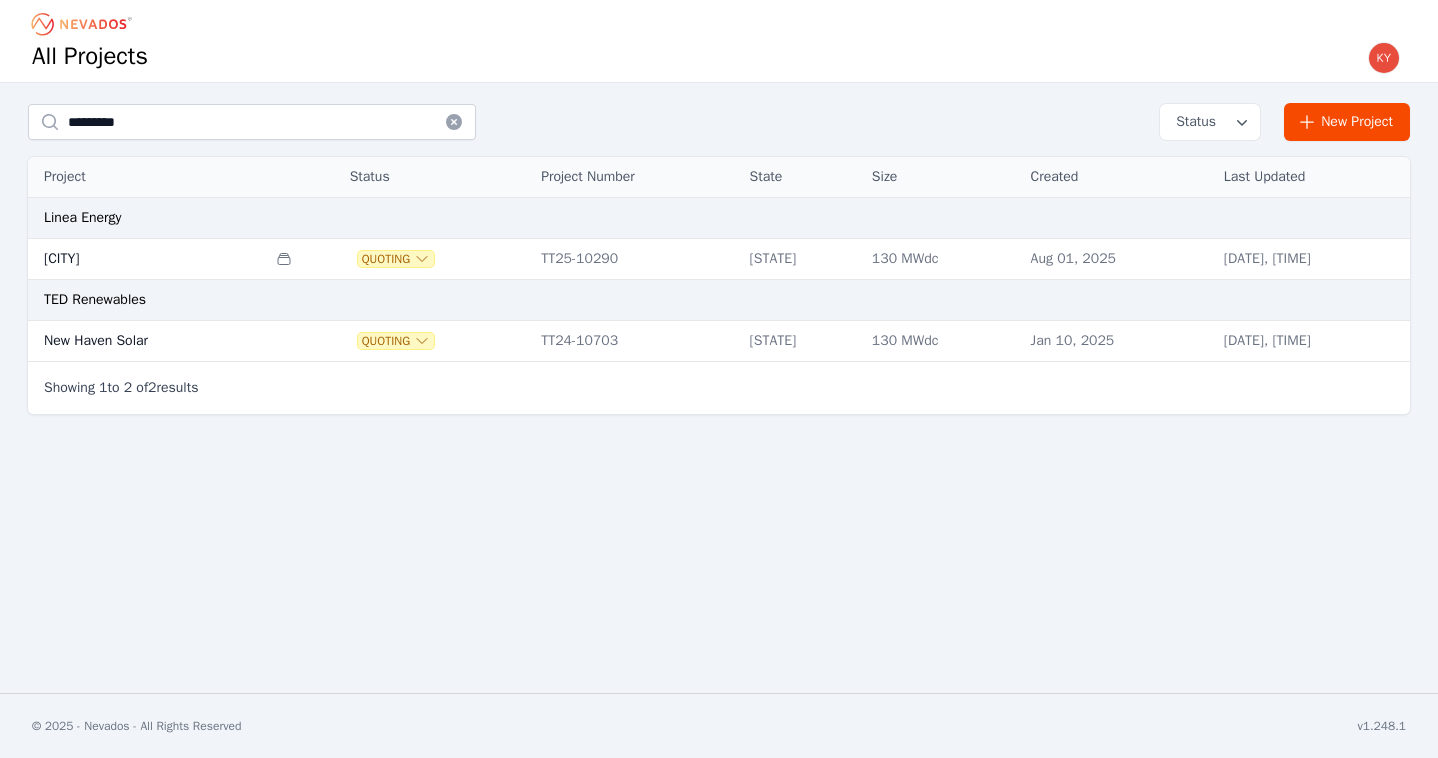 click on "[CITY]" at bounding box center [147, 259] 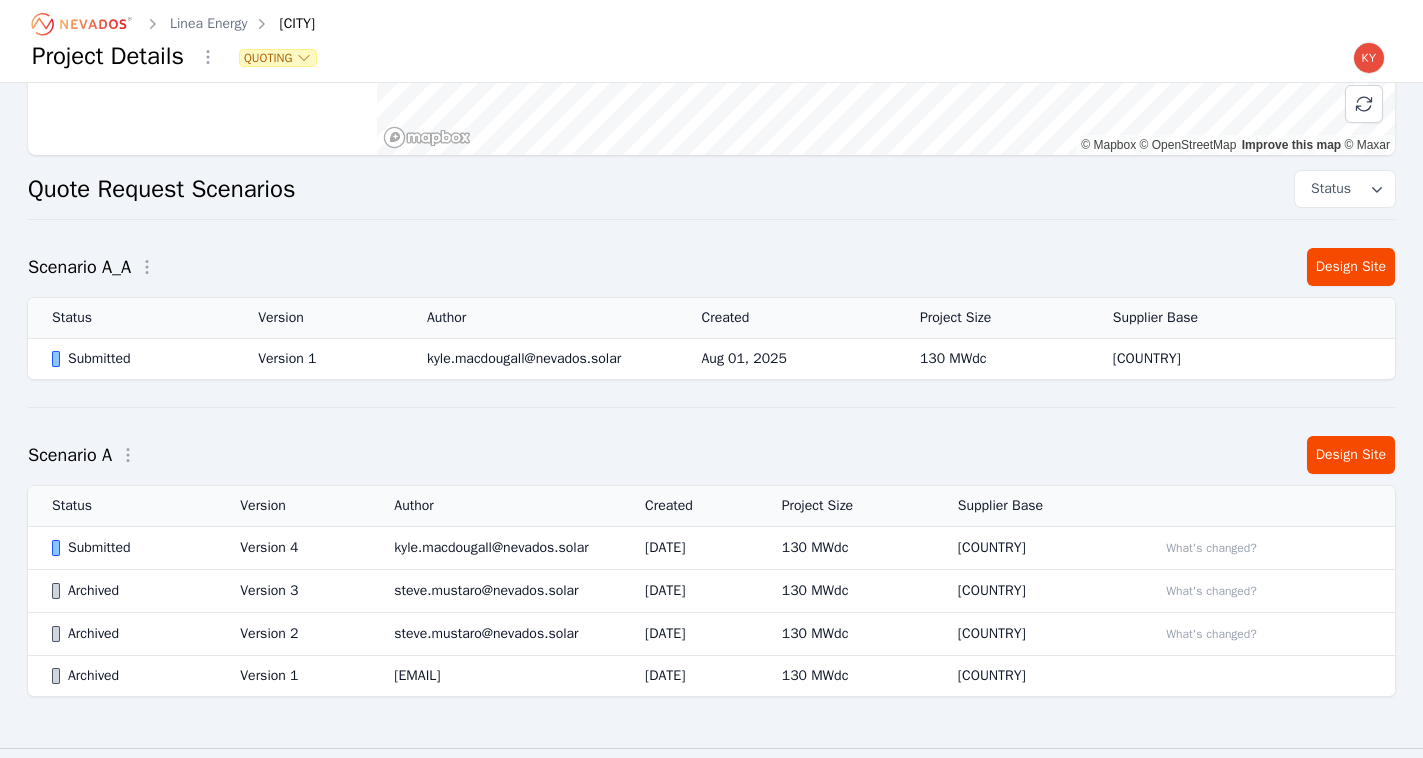 scroll, scrollTop: 348, scrollLeft: 0, axis: vertical 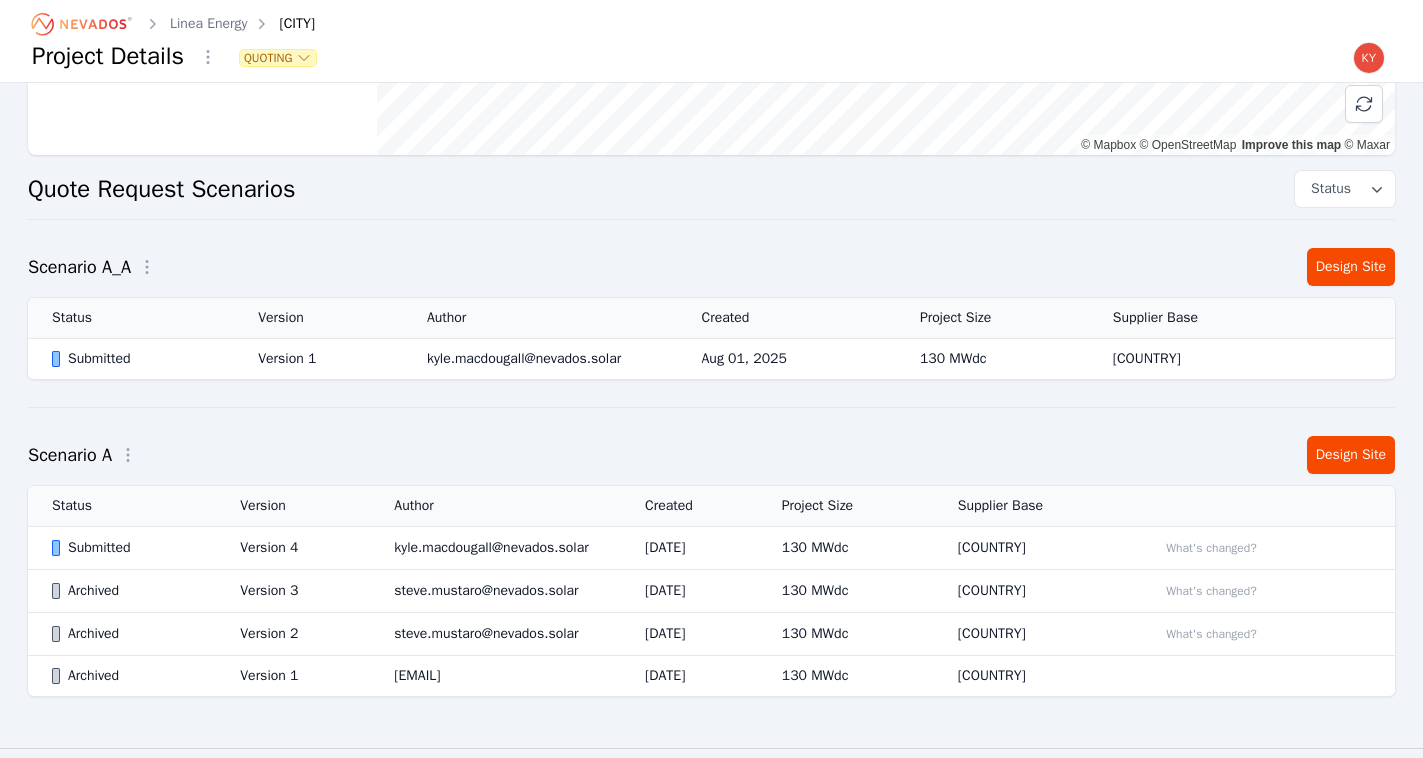 click on "kyle.macdougall@nevados.solar" at bounding box center [495, 548] 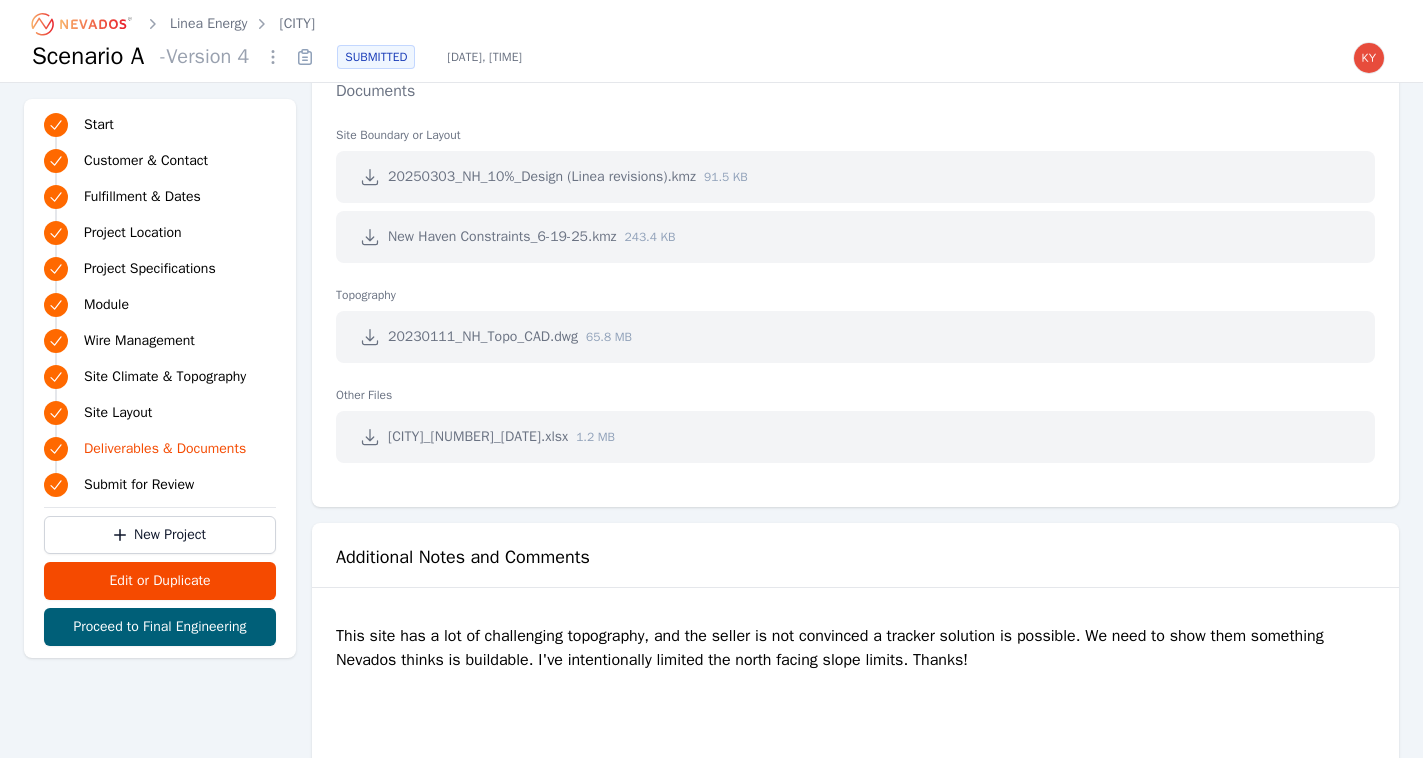 scroll, scrollTop: 4400, scrollLeft: 0, axis: vertical 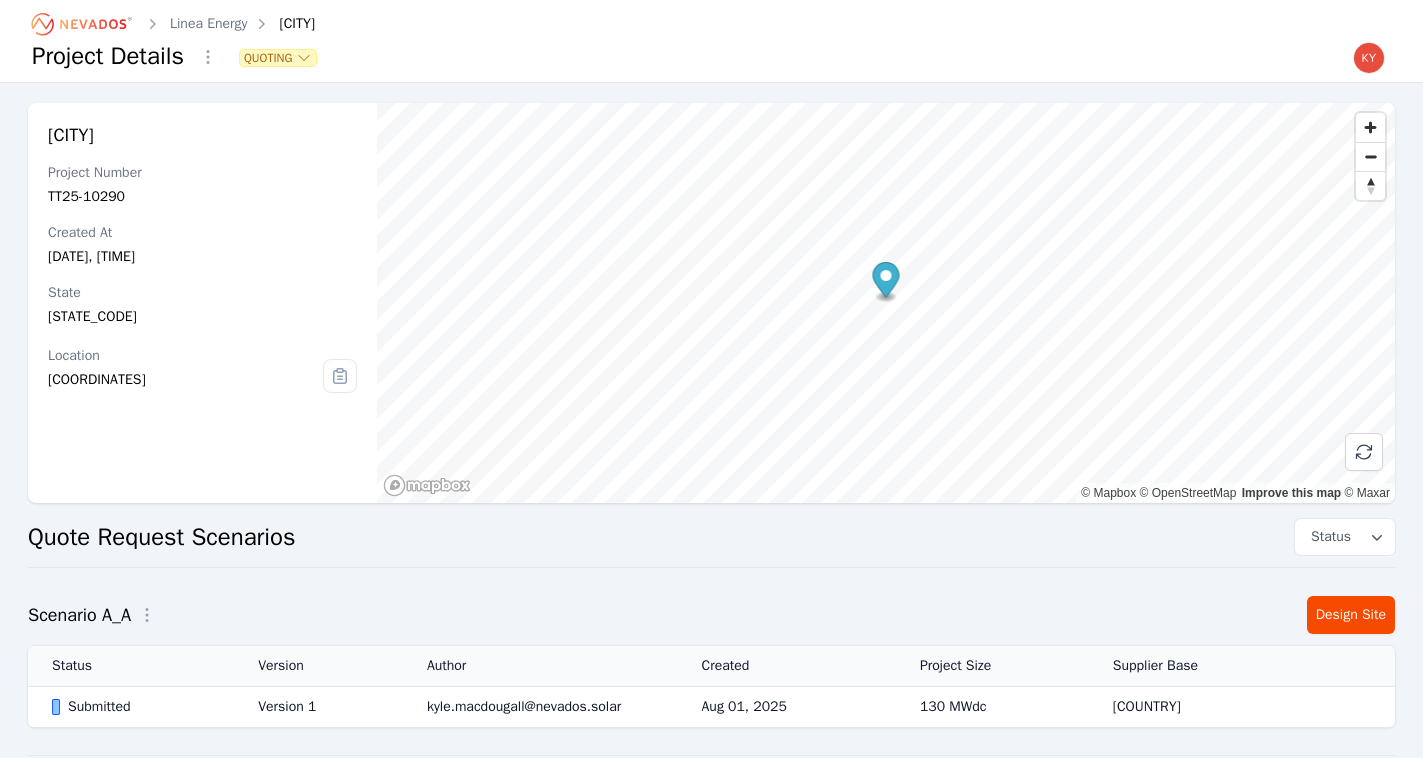 click on "Version 1" at bounding box center [318, 707] 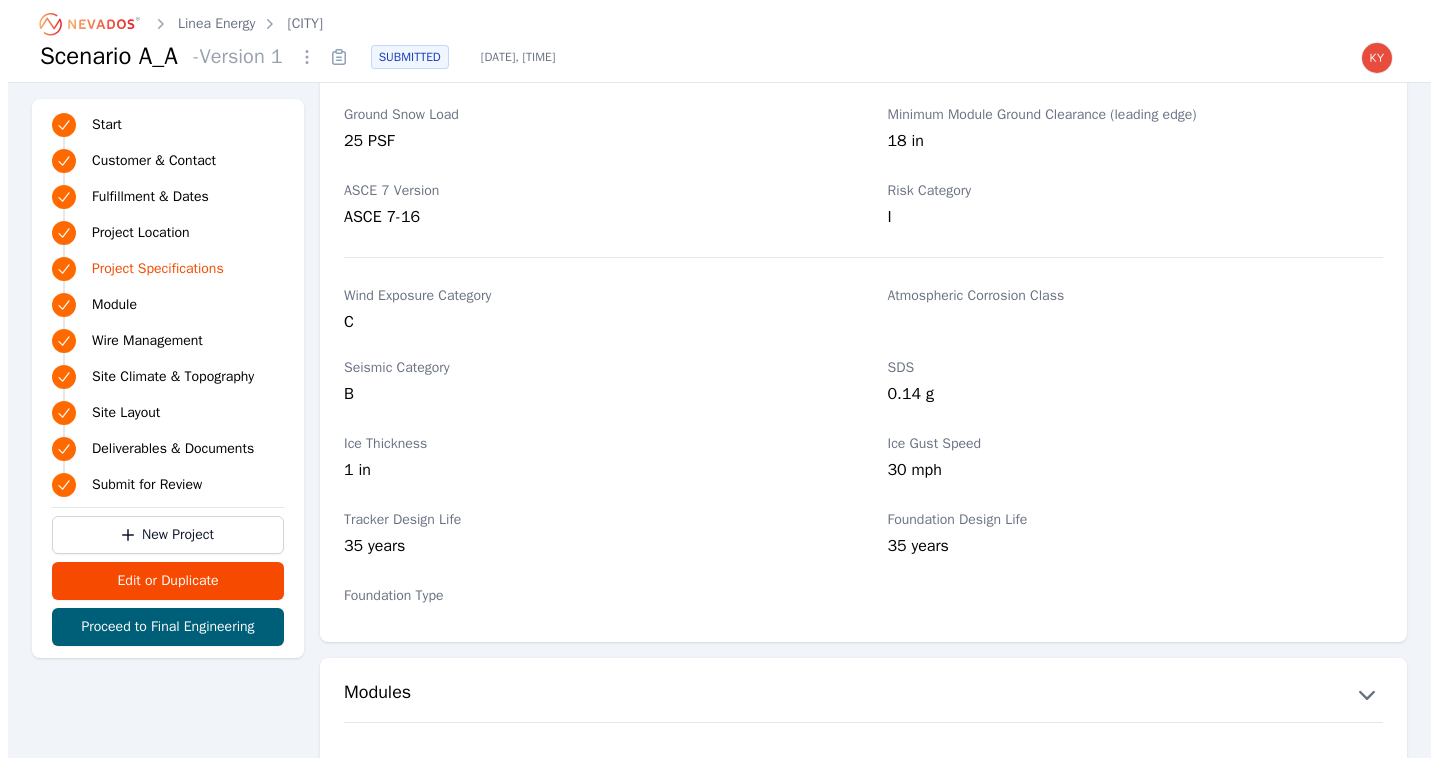 scroll, scrollTop: 1607, scrollLeft: 0, axis: vertical 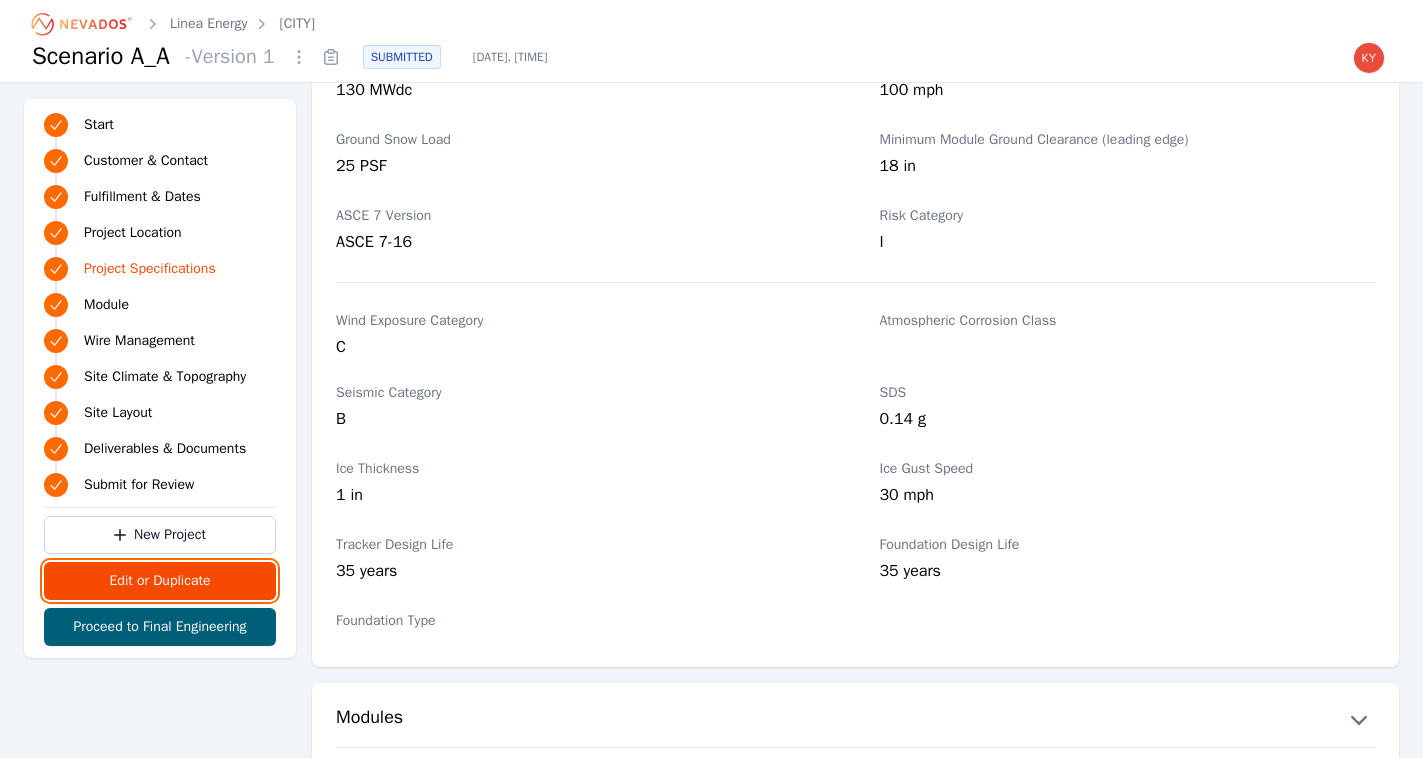 click on "Edit or Duplicate" at bounding box center (160, 581) 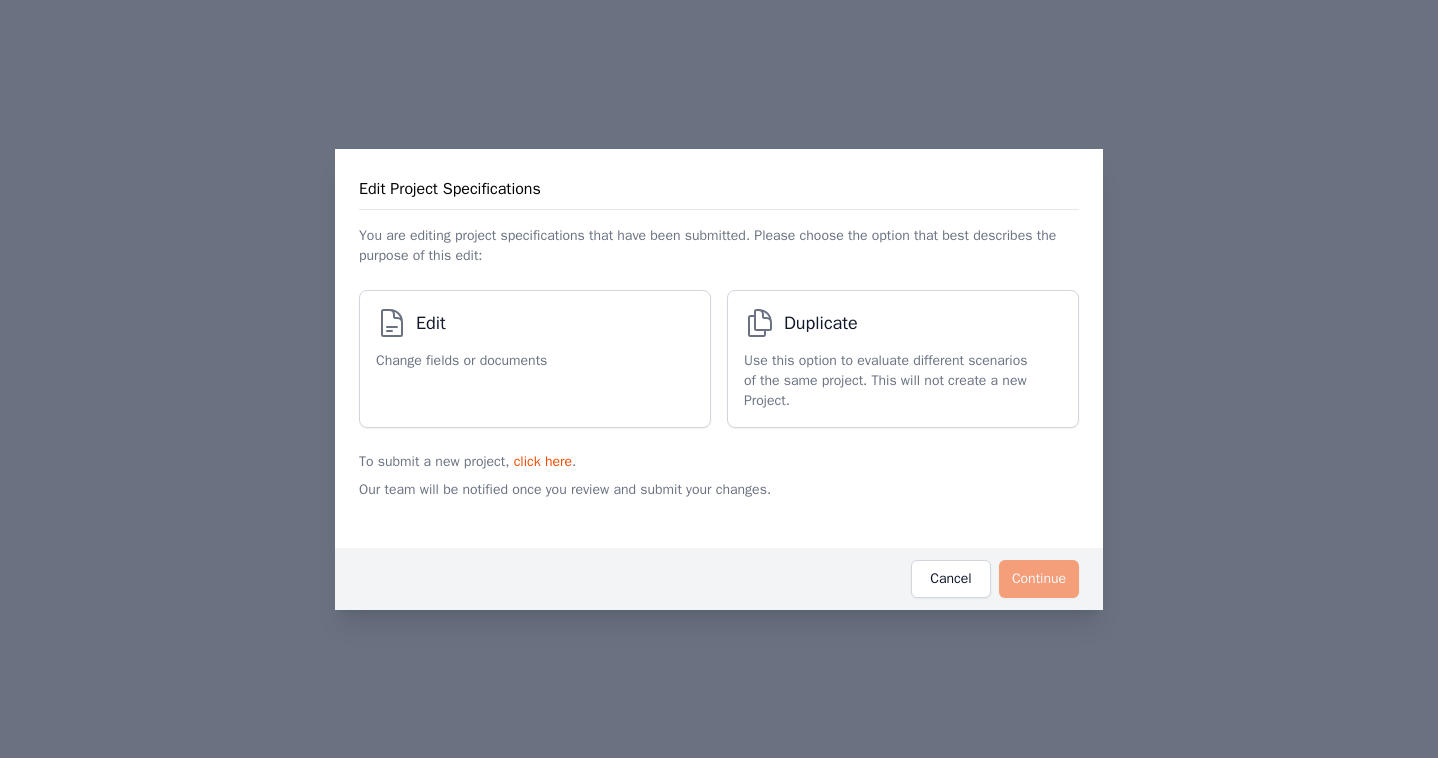 click on "Edit Change fields or documents" at bounding box center (525, 359) 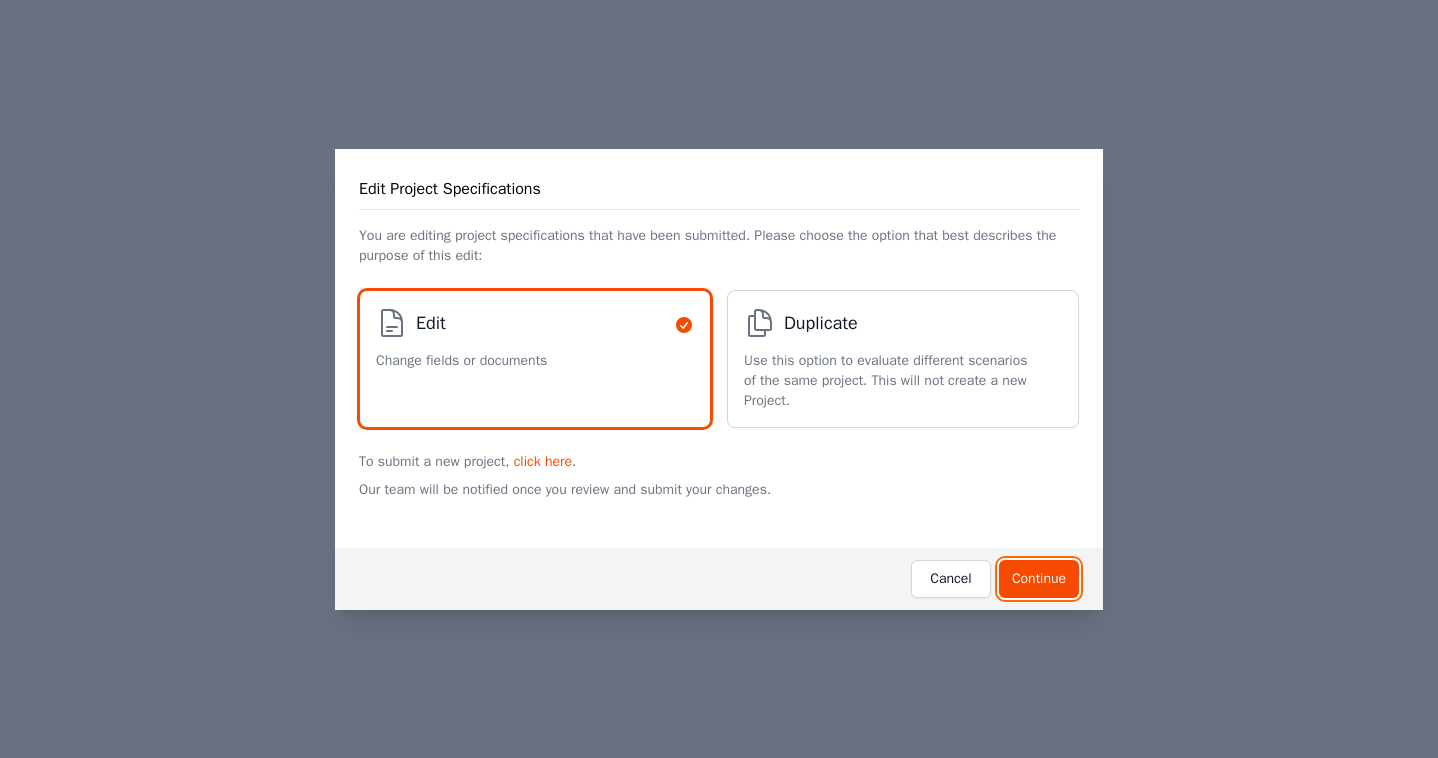 click on "Continue" at bounding box center (1039, 579) 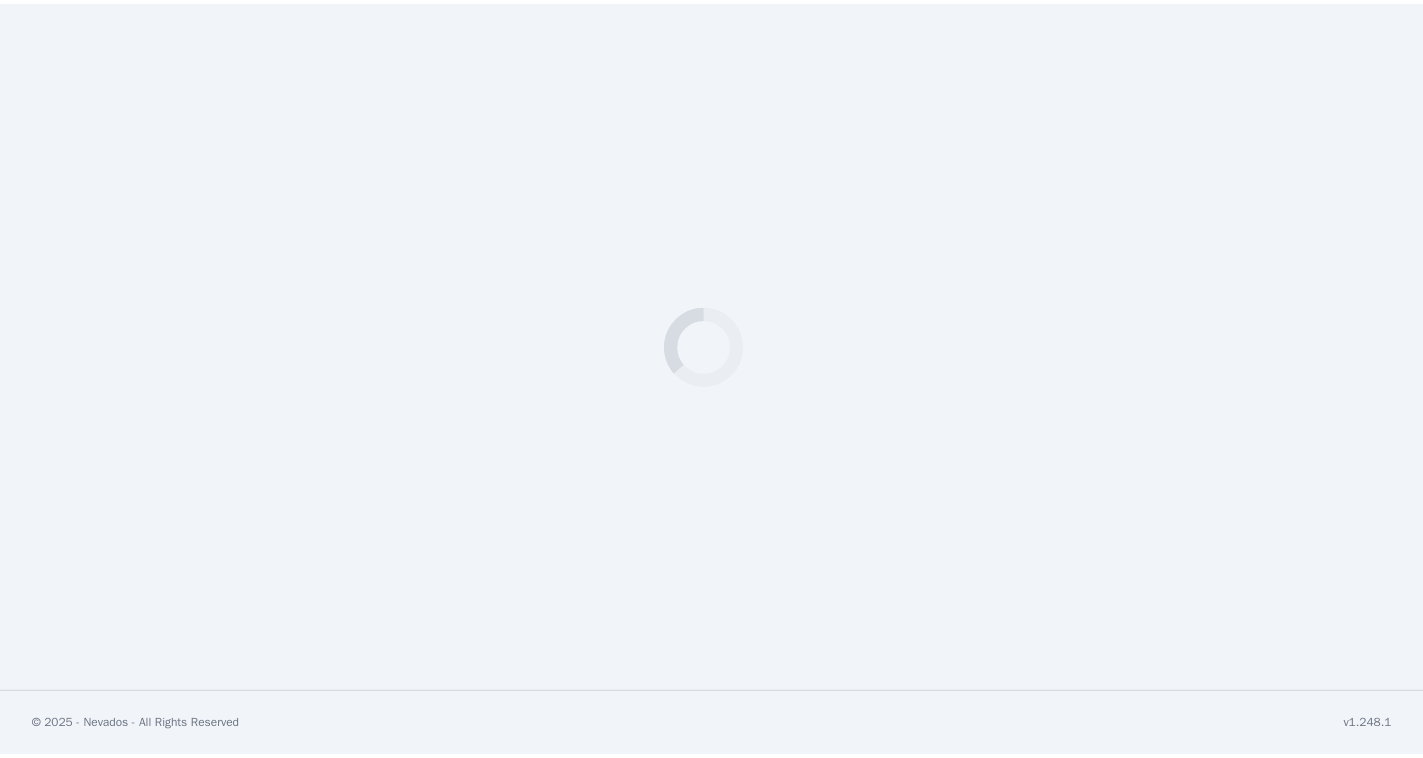 scroll, scrollTop: 0, scrollLeft: 0, axis: both 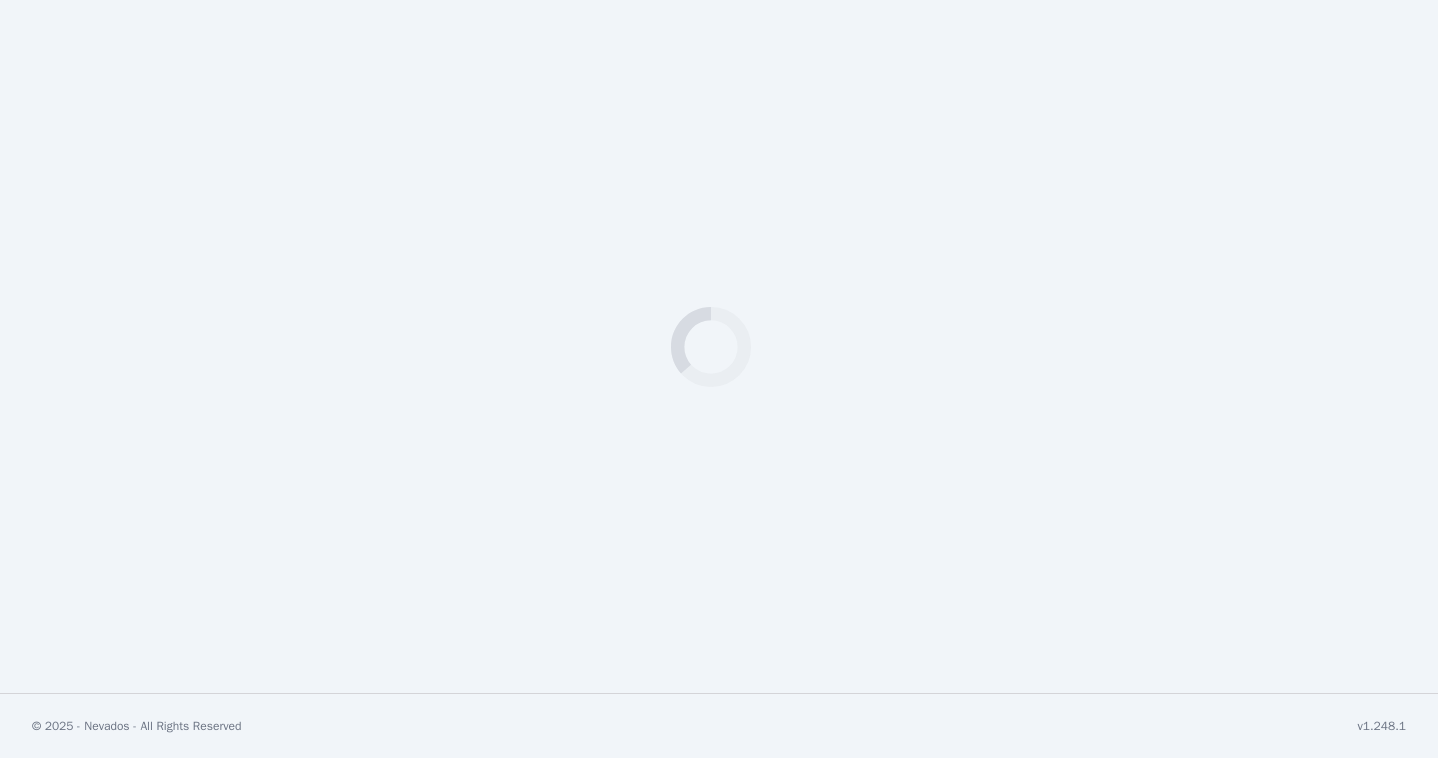 select on "*********" 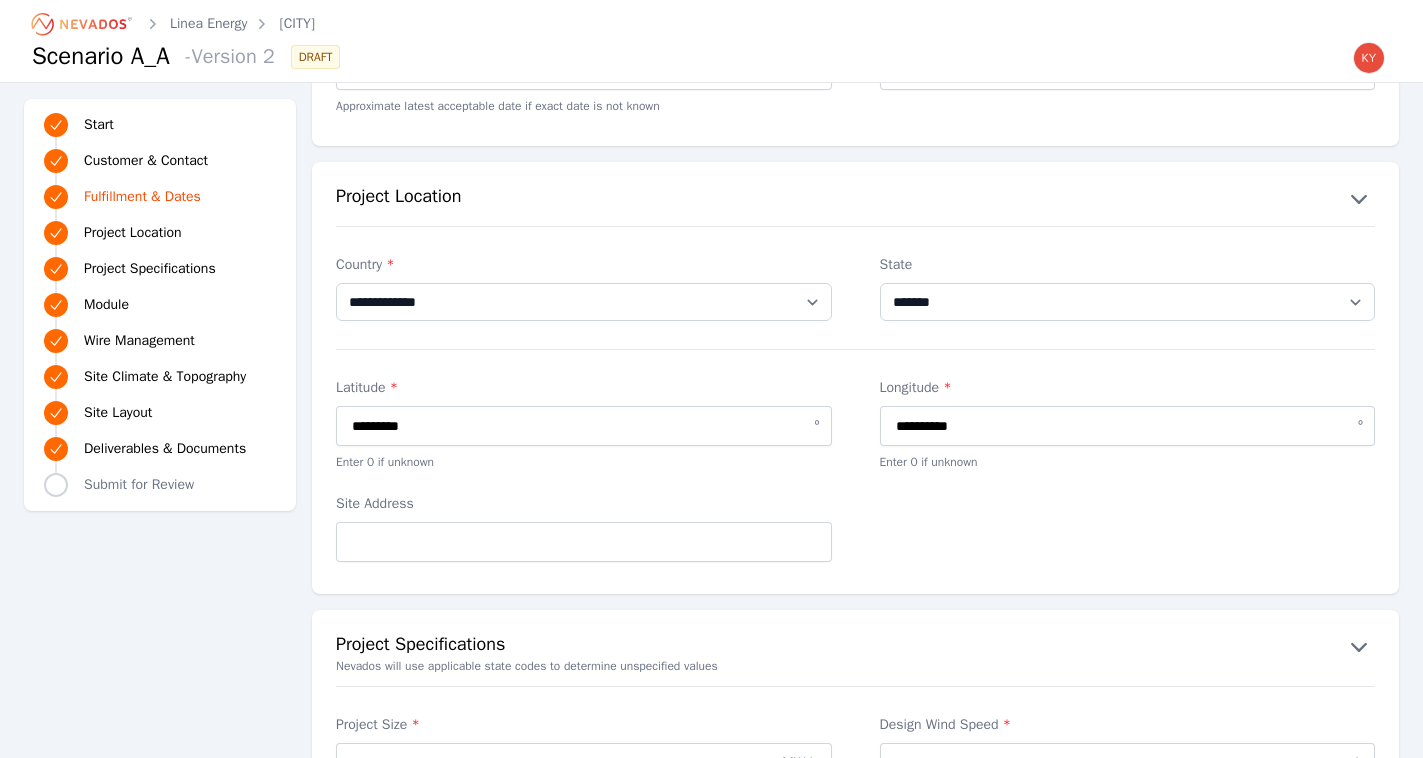 scroll, scrollTop: 1352, scrollLeft: 0, axis: vertical 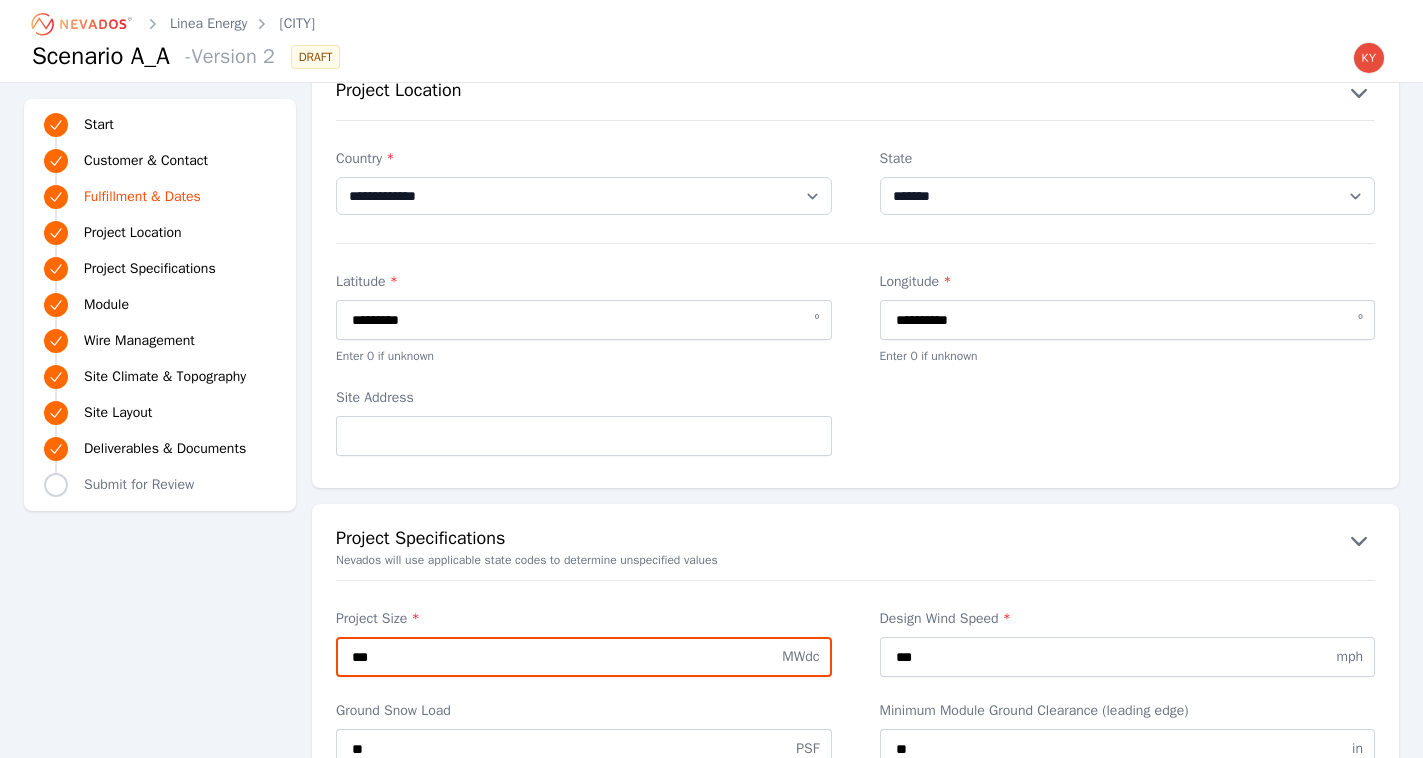 drag, startPoint x: 410, startPoint y: 646, endPoint x: 338, endPoint y: 652, distance: 72.249565 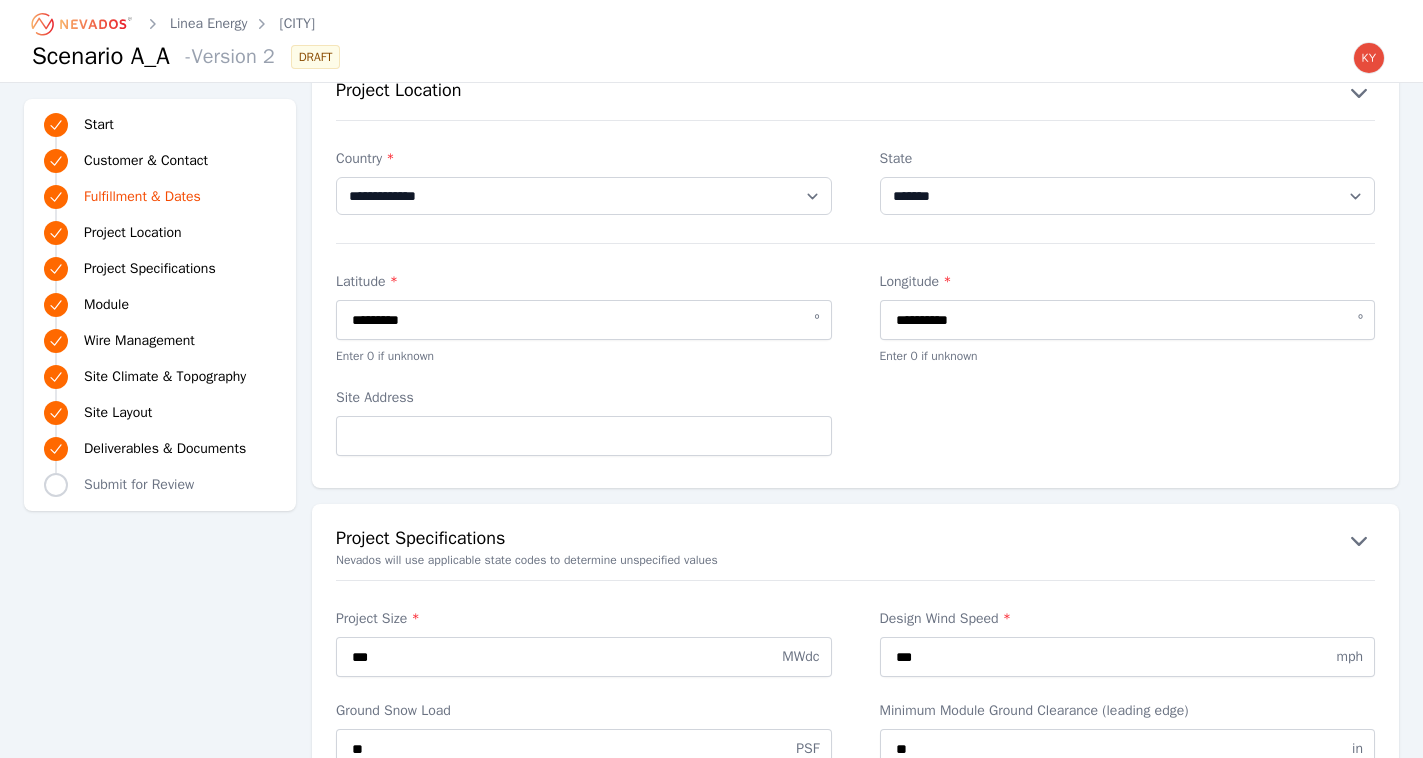 click on "Project Specifications" at bounding box center [855, 540] 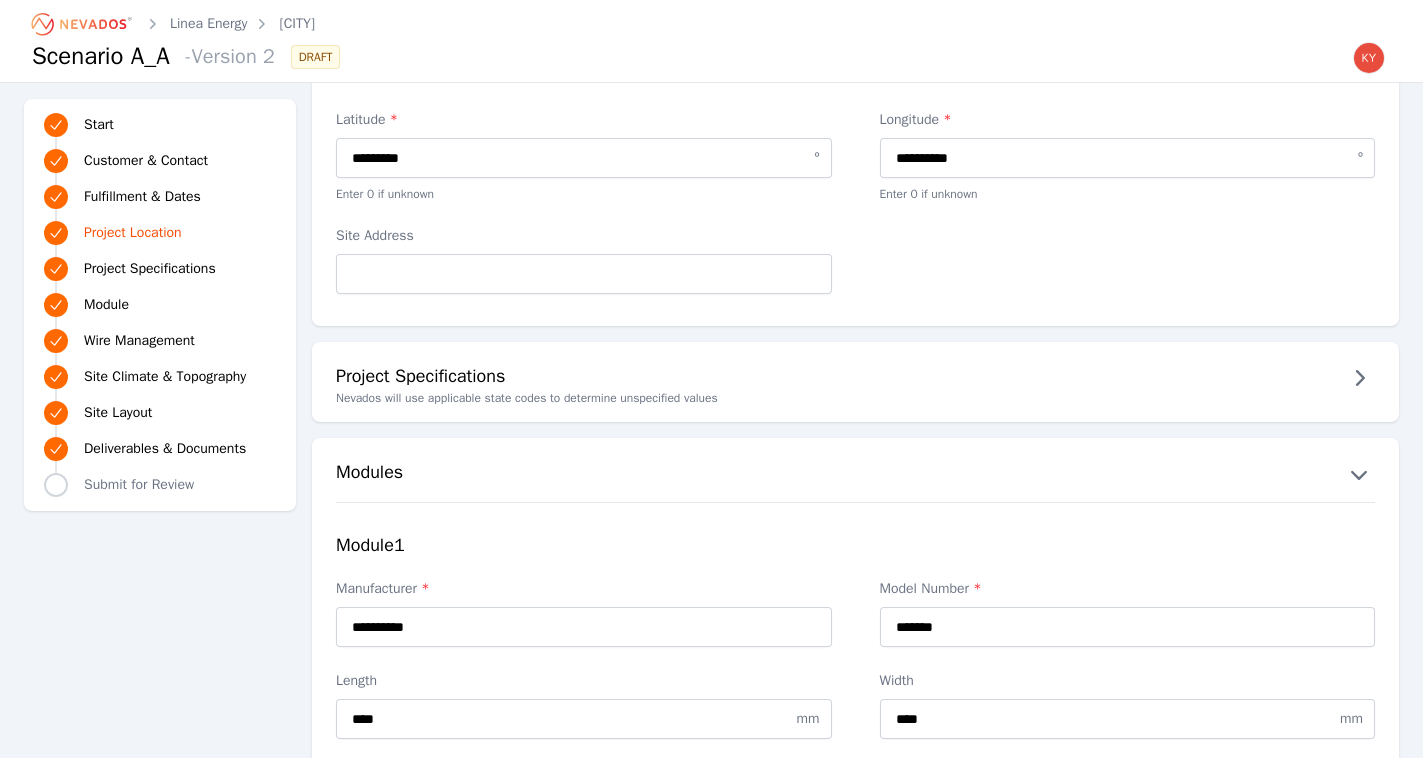 scroll, scrollTop: 1509, scrollLeft: 0, axis: vertical 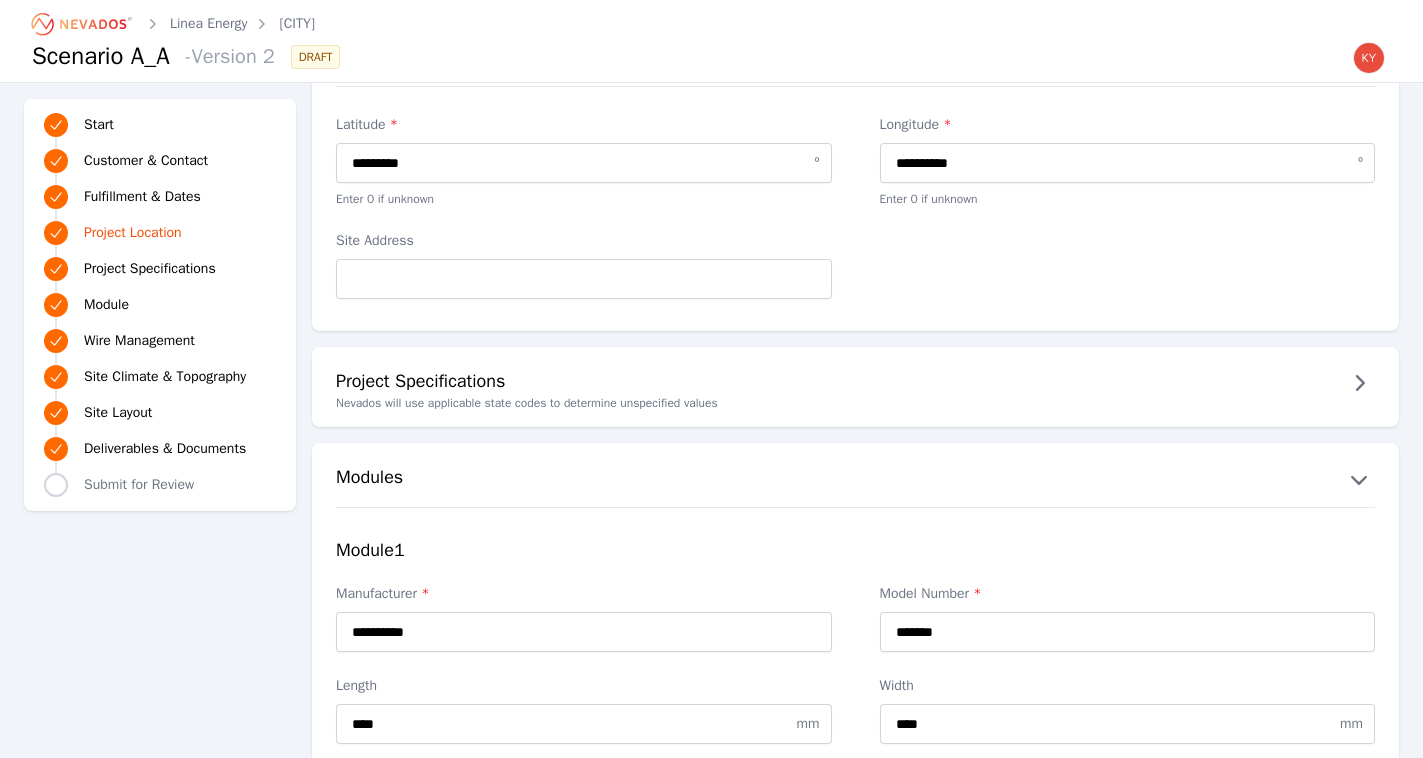 click on "Project Specifications Nevados will use applicable state codes to determine unspecified values" at bounding box center (855, 387) 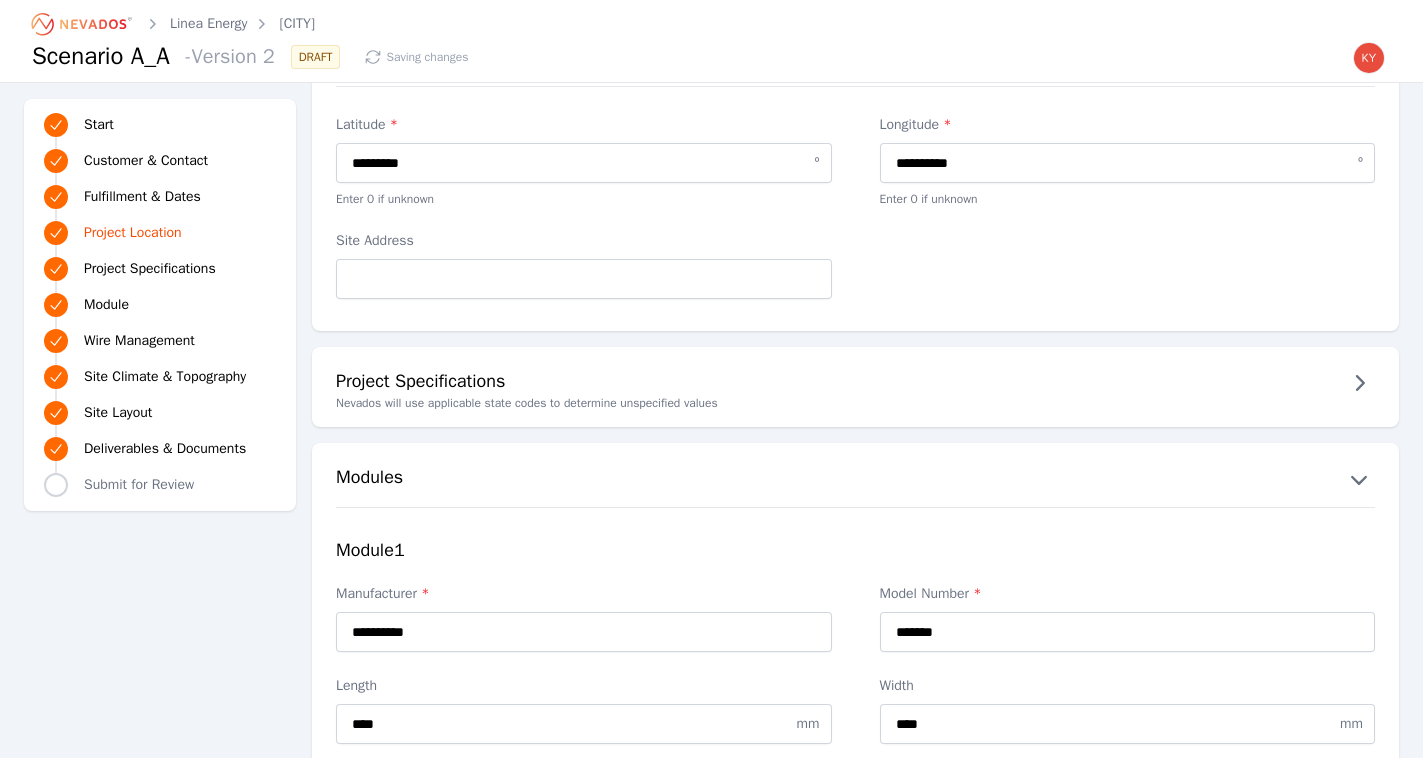 click on "Project Specifications" at bounding box center [855, 383] 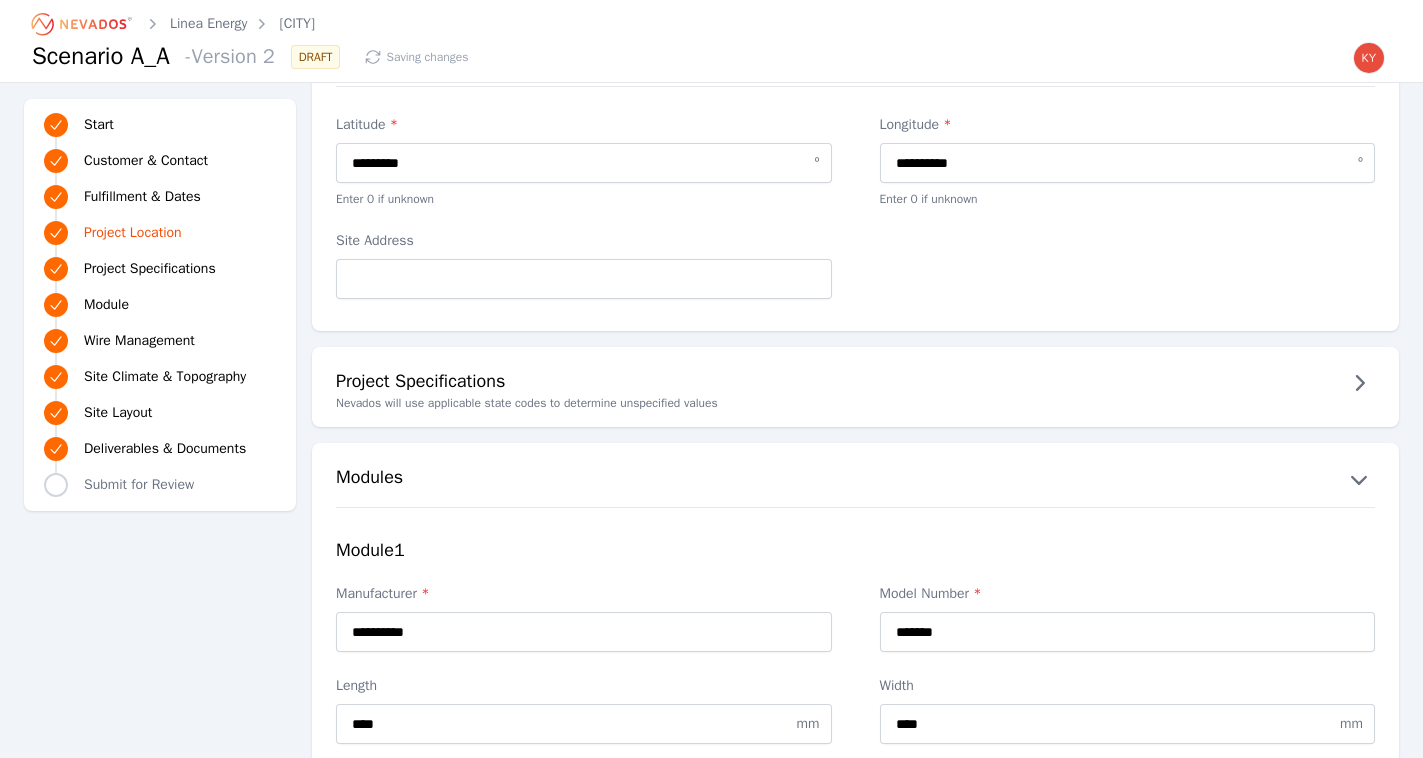 select on "*" 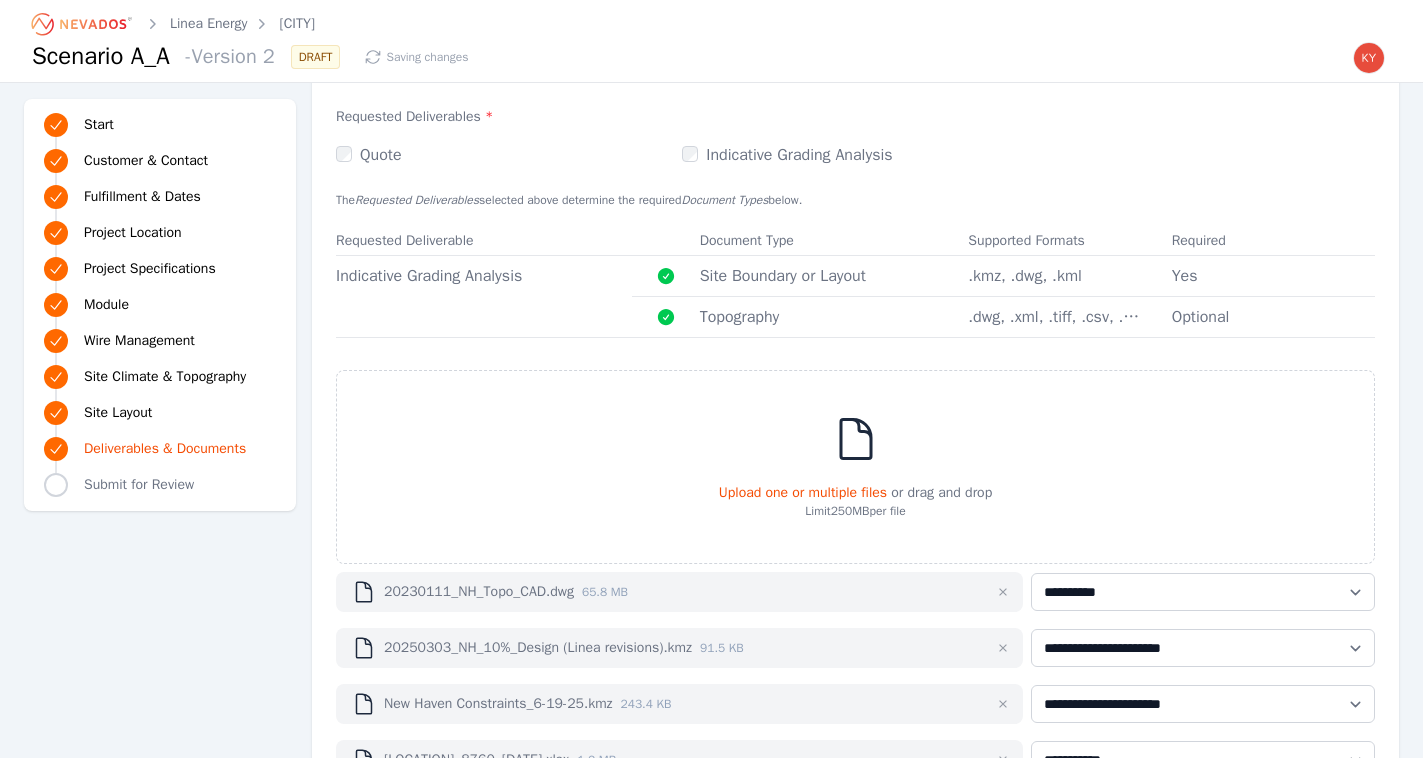 scroll, scrollTop: 5512, scrollLeft: 0, axis: vertical 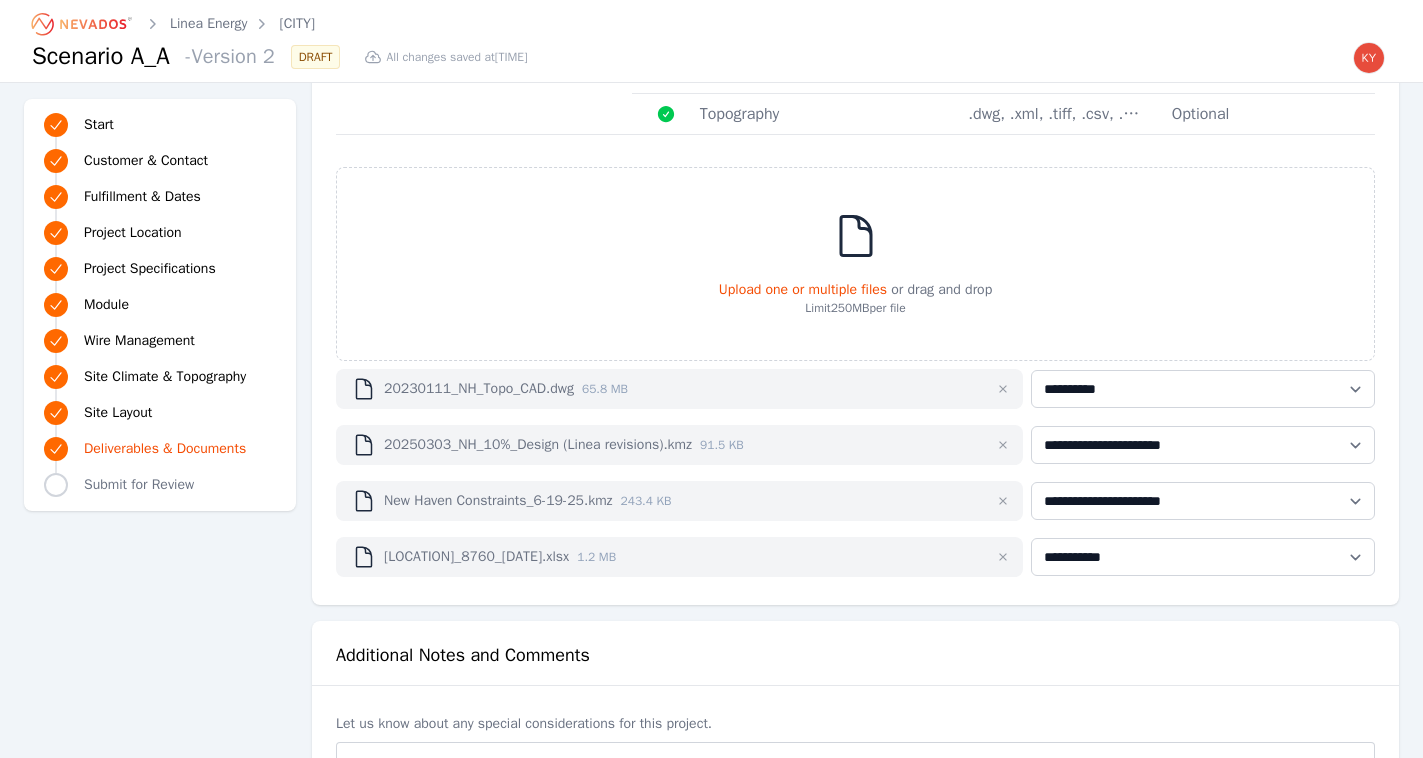 click at bounding box center [1003, 445] 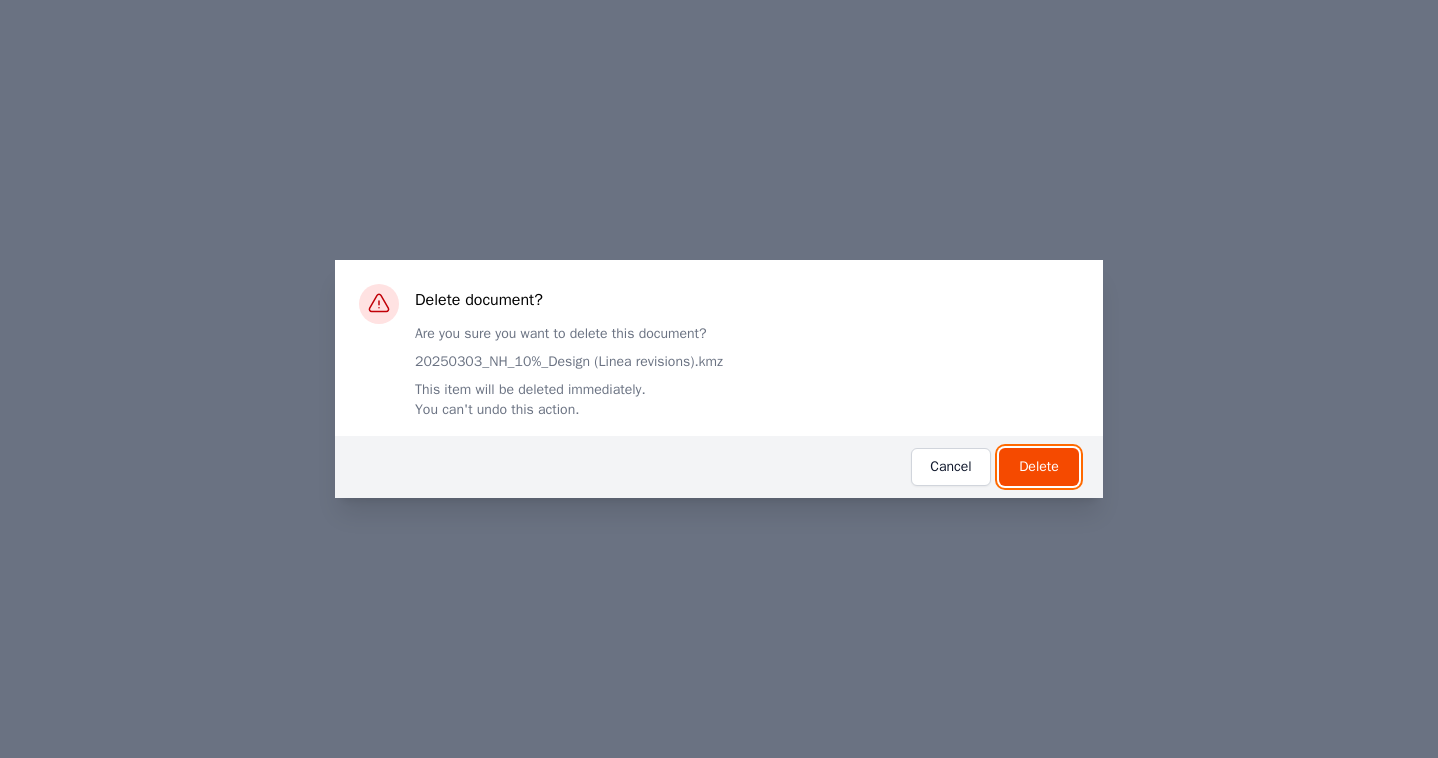 click on "Delete" at bounding box center (1039, 467) 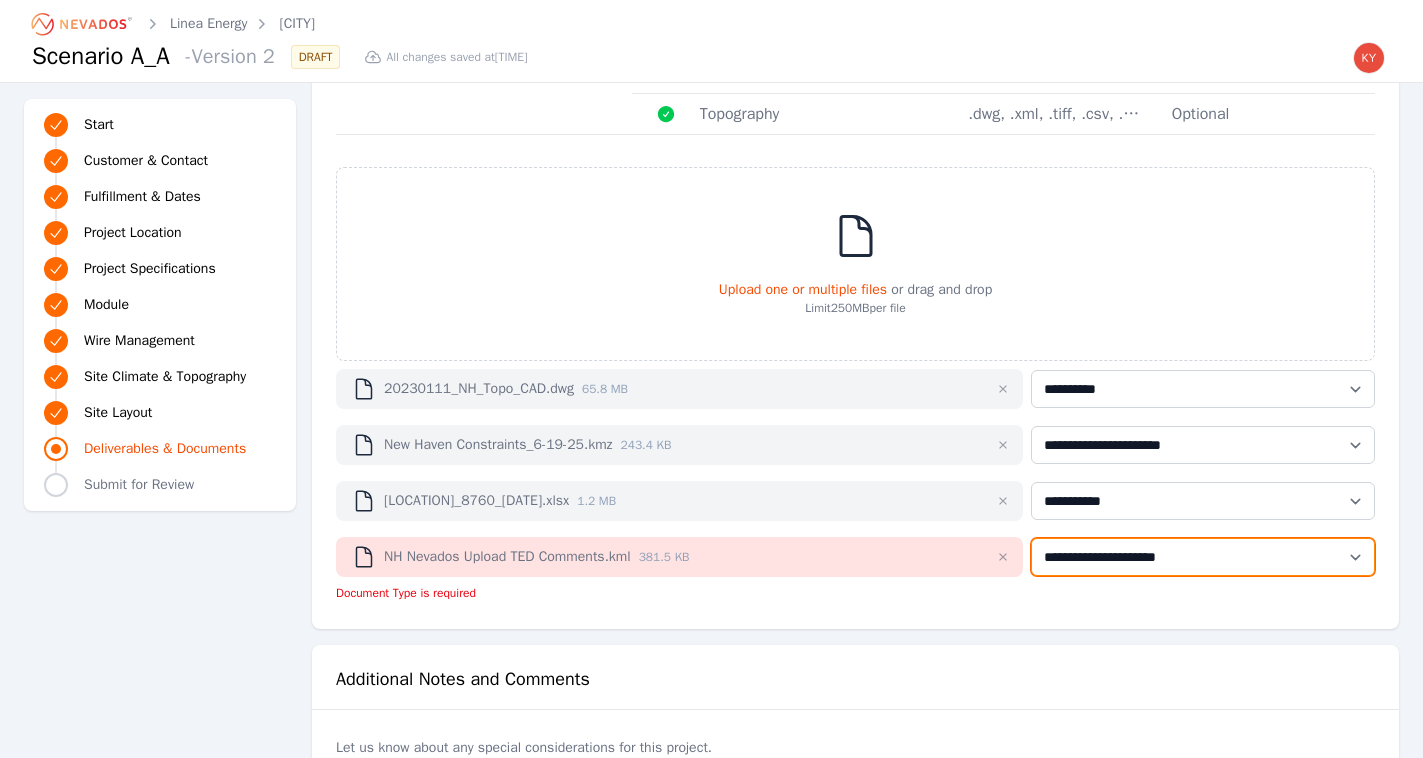 click on "**********" at bounding box center (1203, 557) 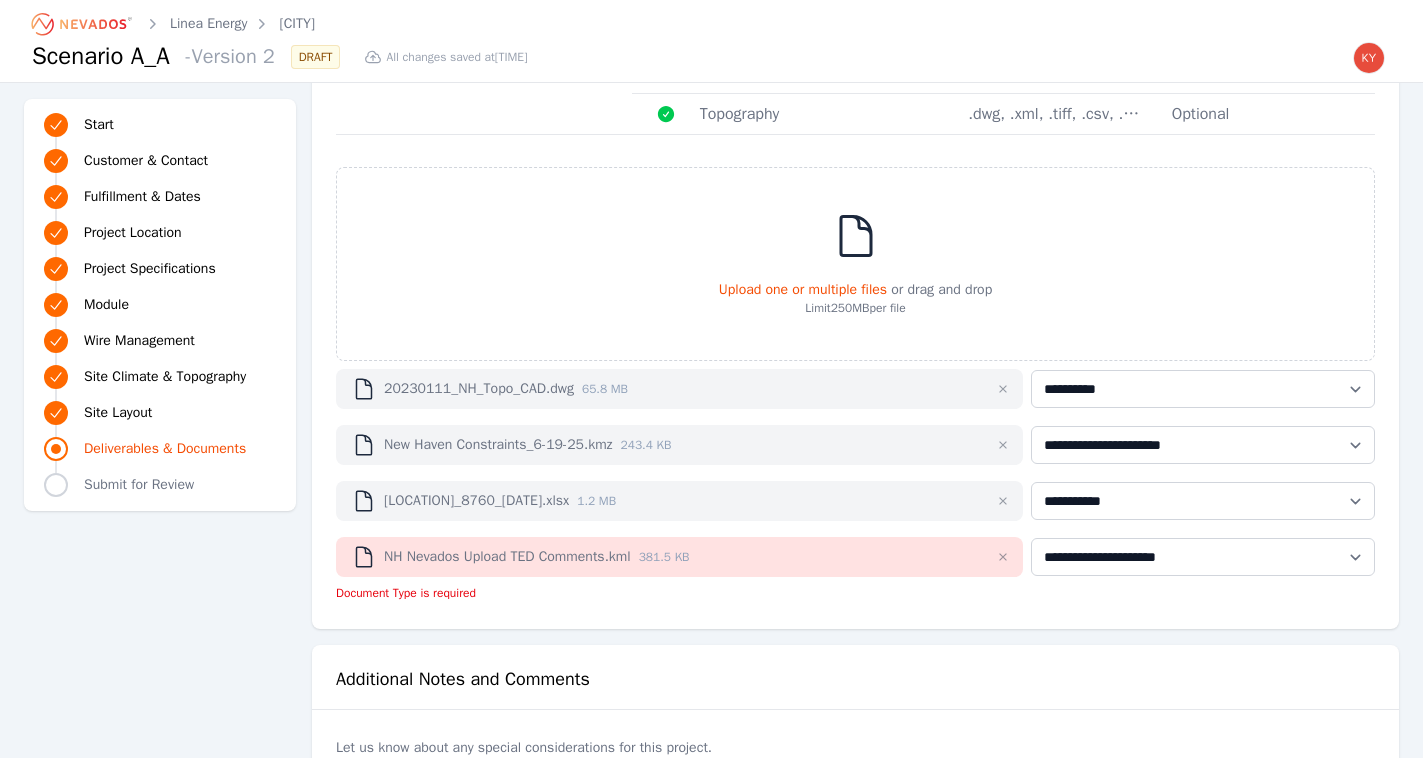 click at bounding box center [1003, 445] 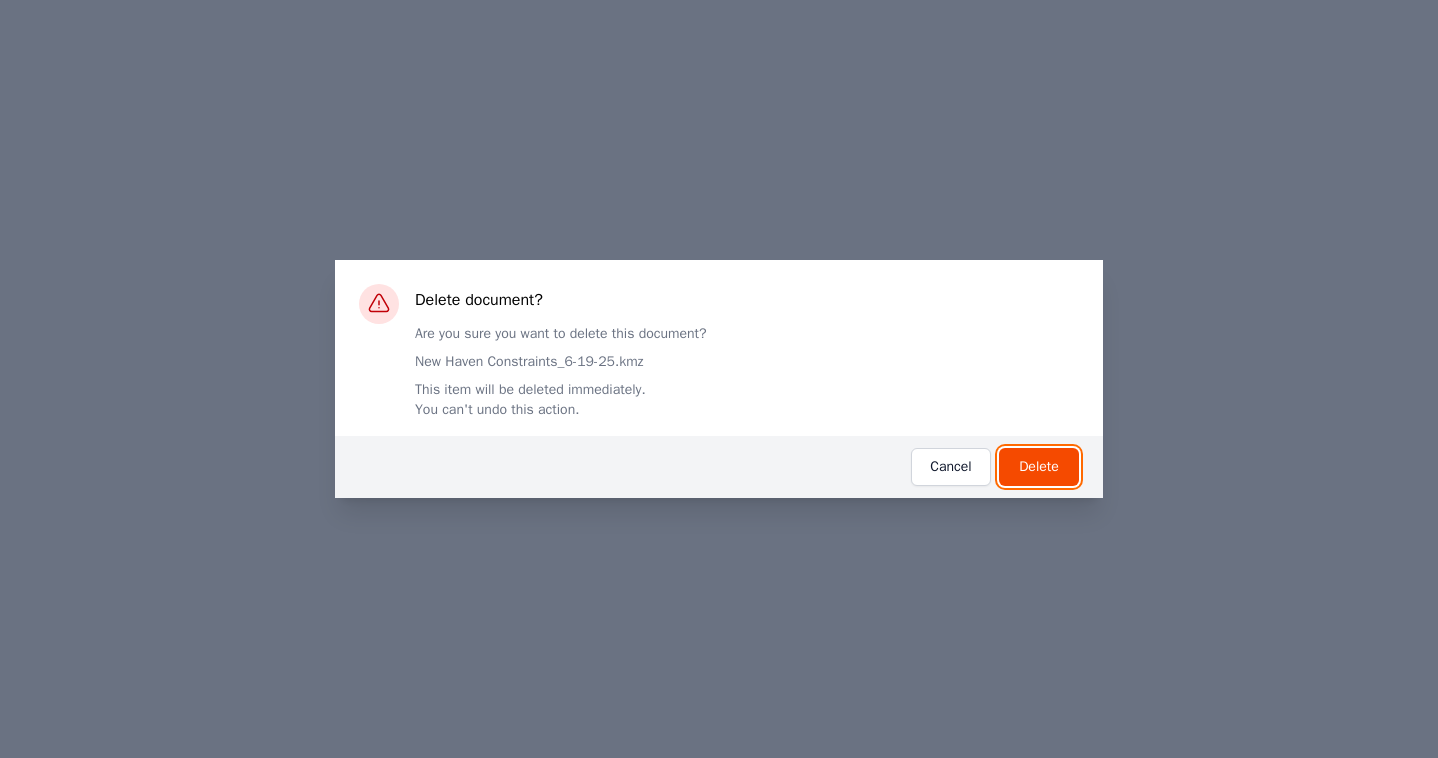 click on "Delete" at bounding box center (1039, 467) 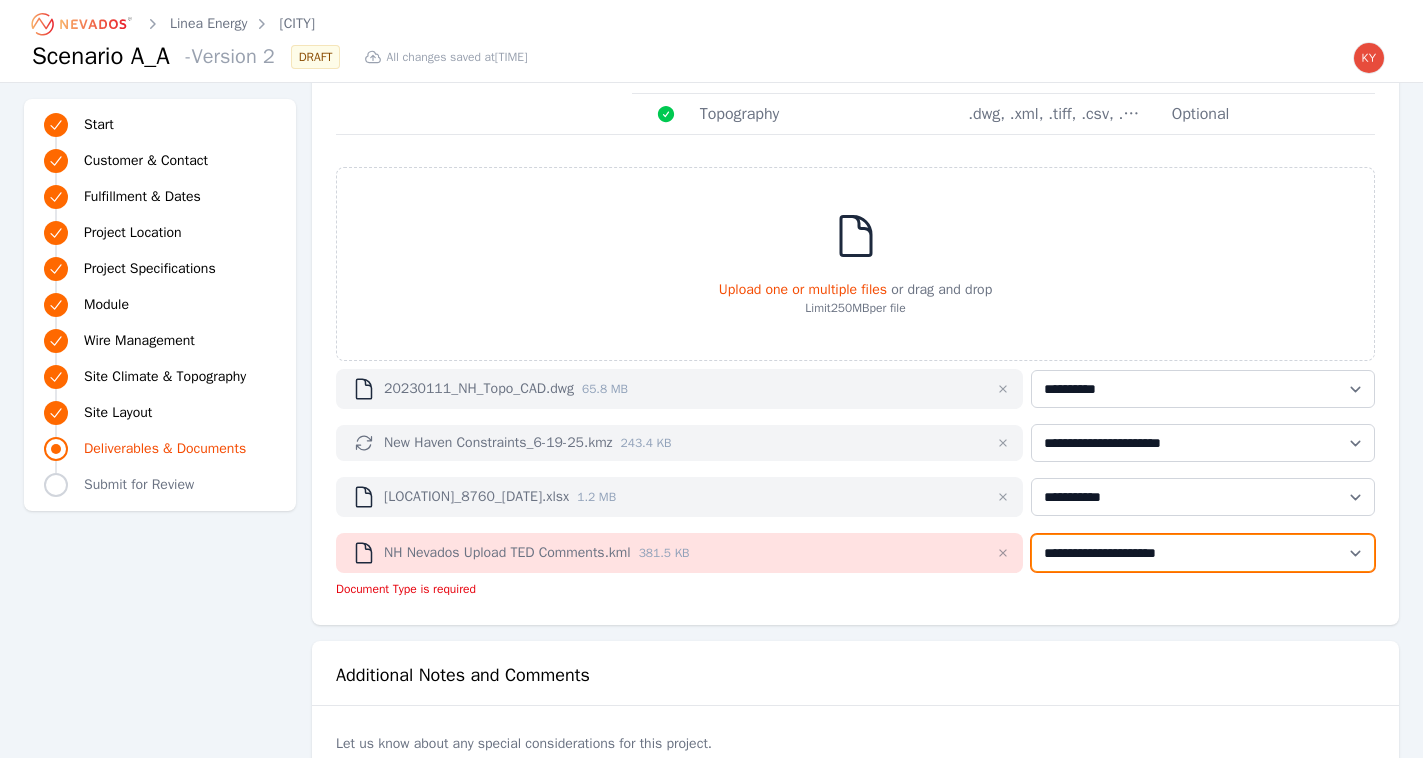 click on "**********" at bounding box center [1203, 553] 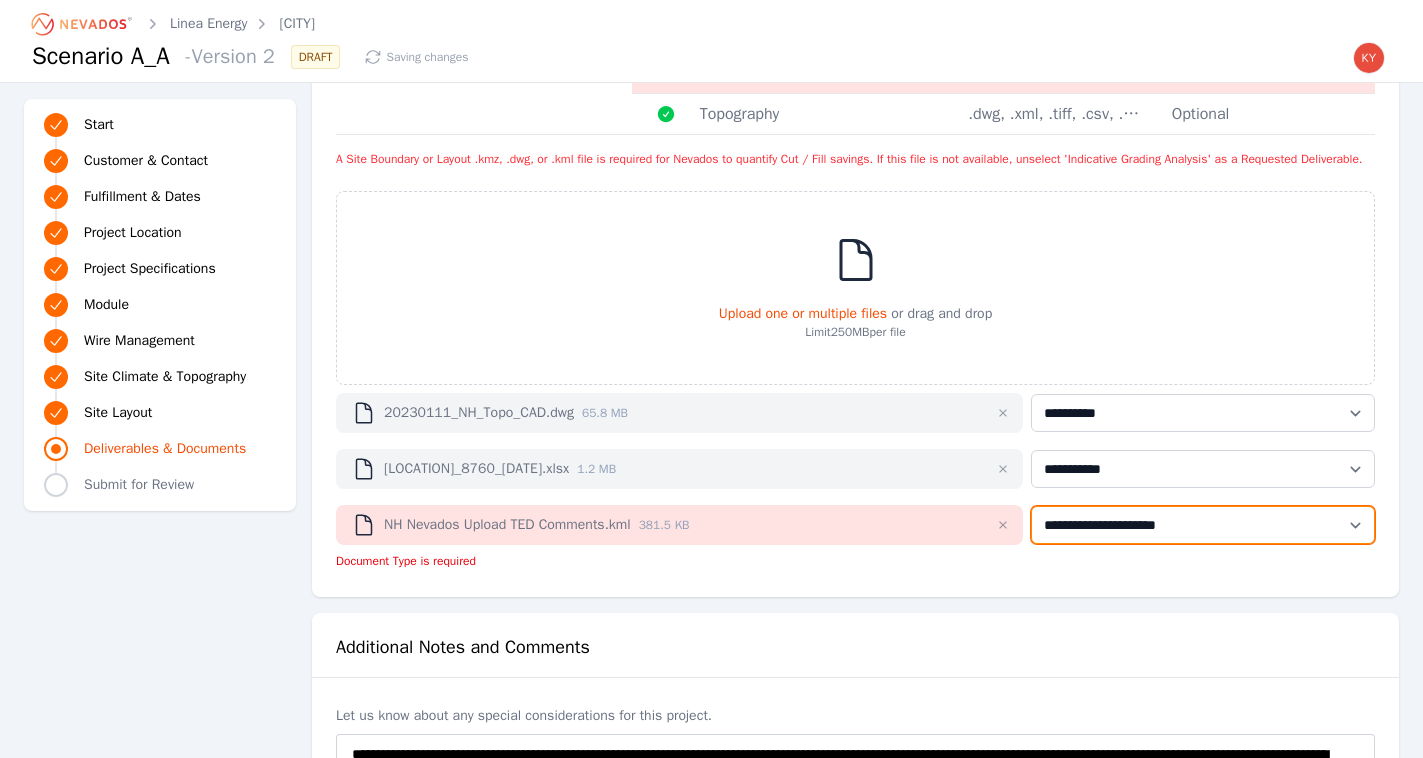 select on "**********" 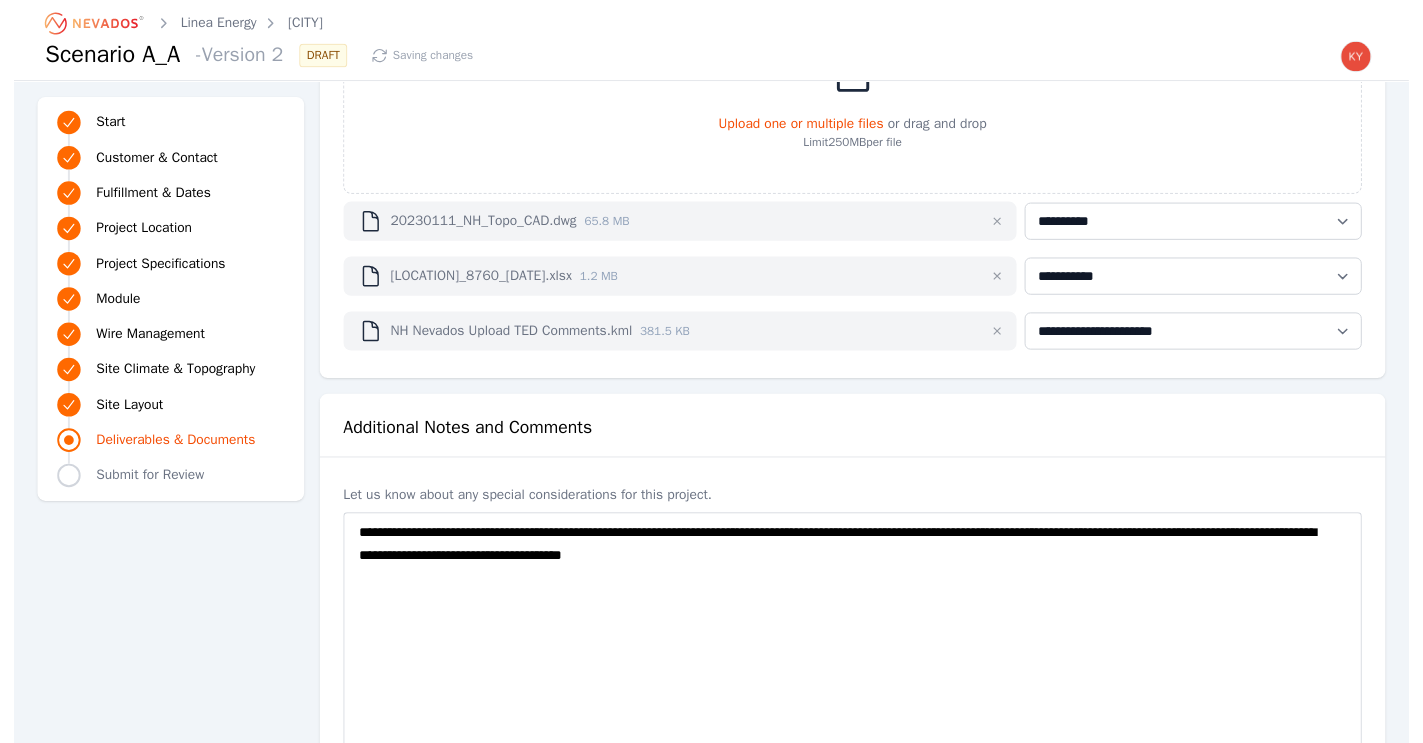 scroll, scrollTop: 5683, scrollLeft: 0, axis: vertical 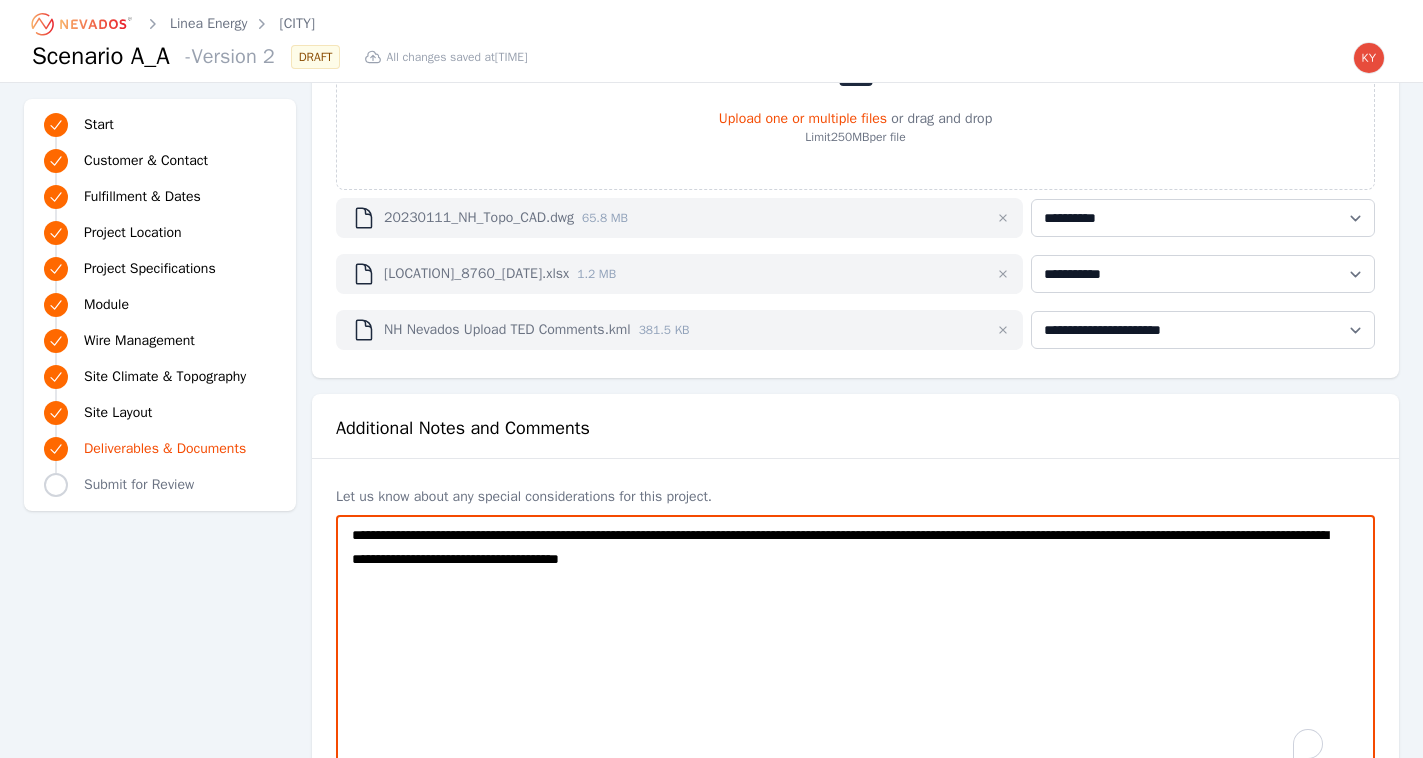 drag, startPoint x: 918, startPoint y: 557, endPoint x: 332, endPoint y: 524, distance: 586.92847 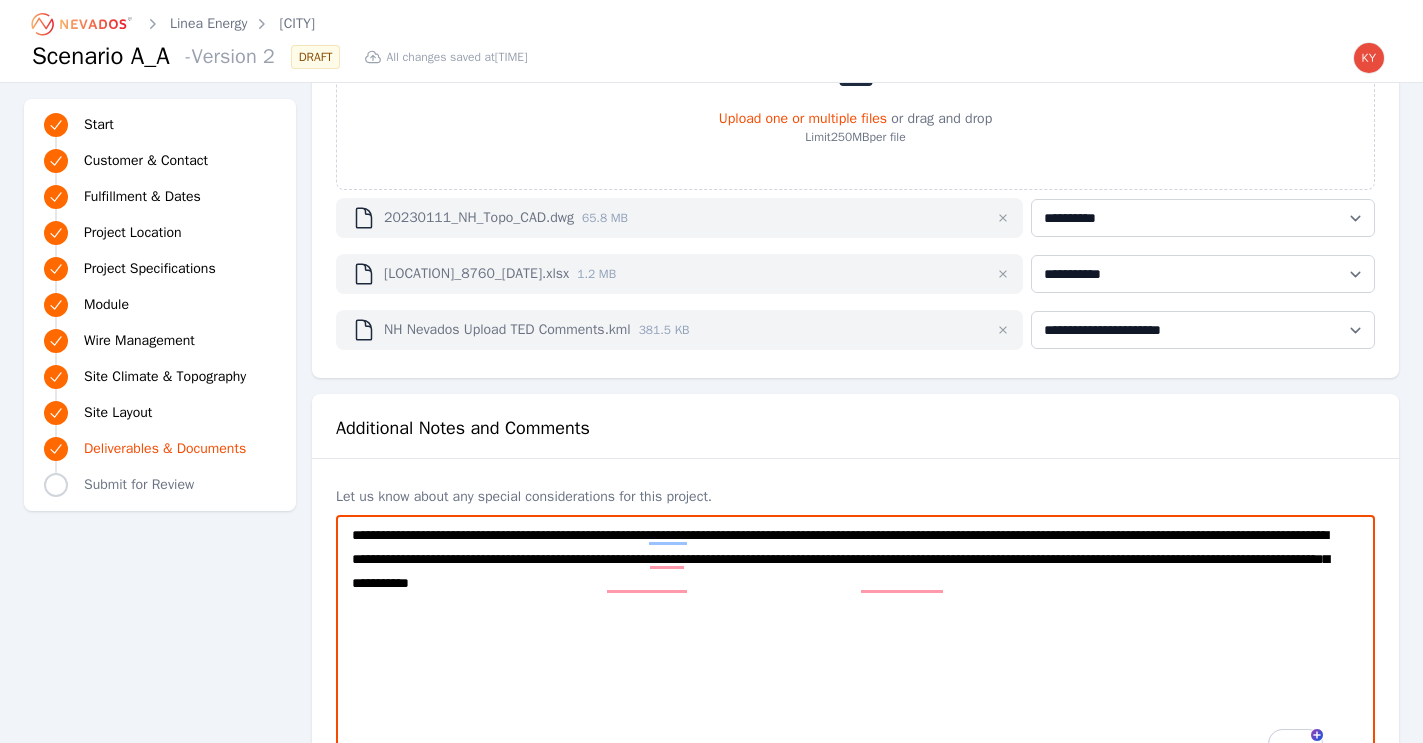 click on "**********" at bounding box center (855, 643) 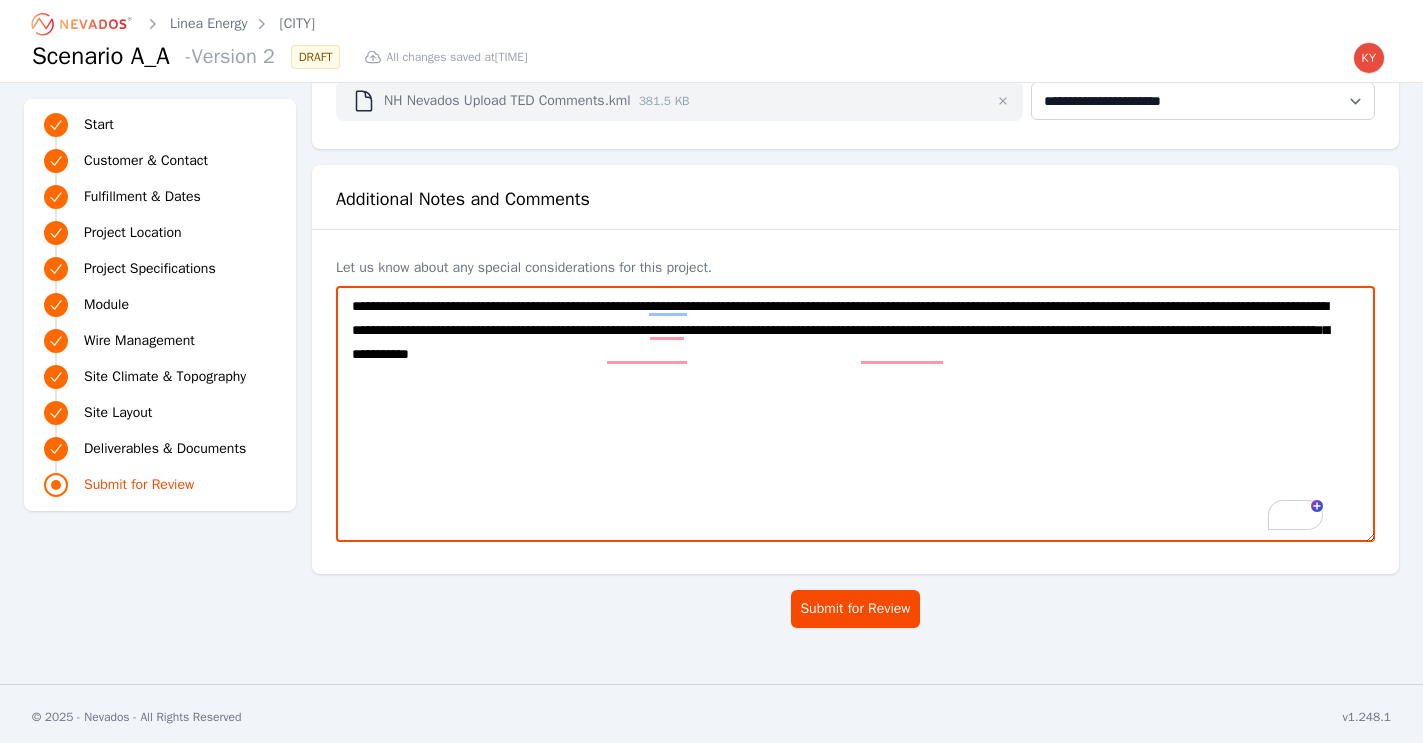 scroll, scrollTop: 5918, scrollLeft: 0, axis: vertical 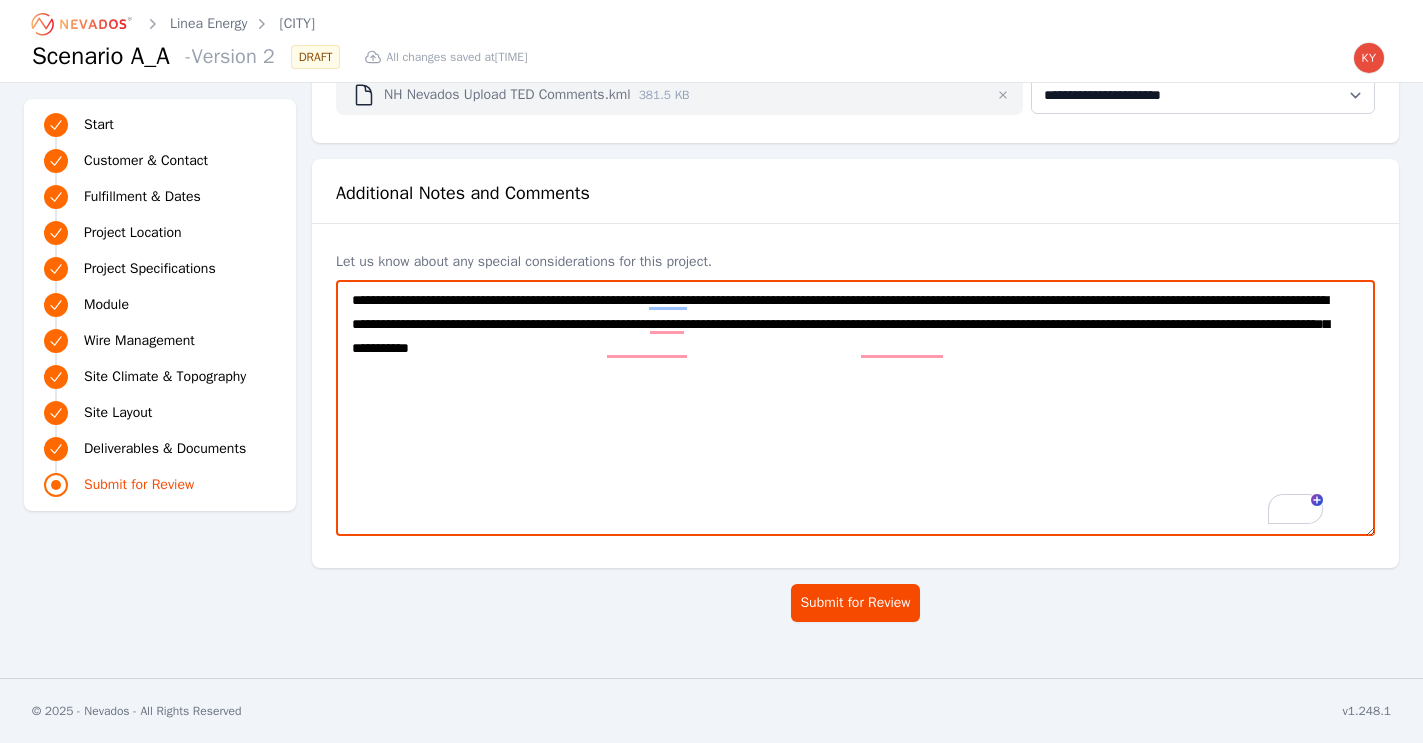 type on "**********" 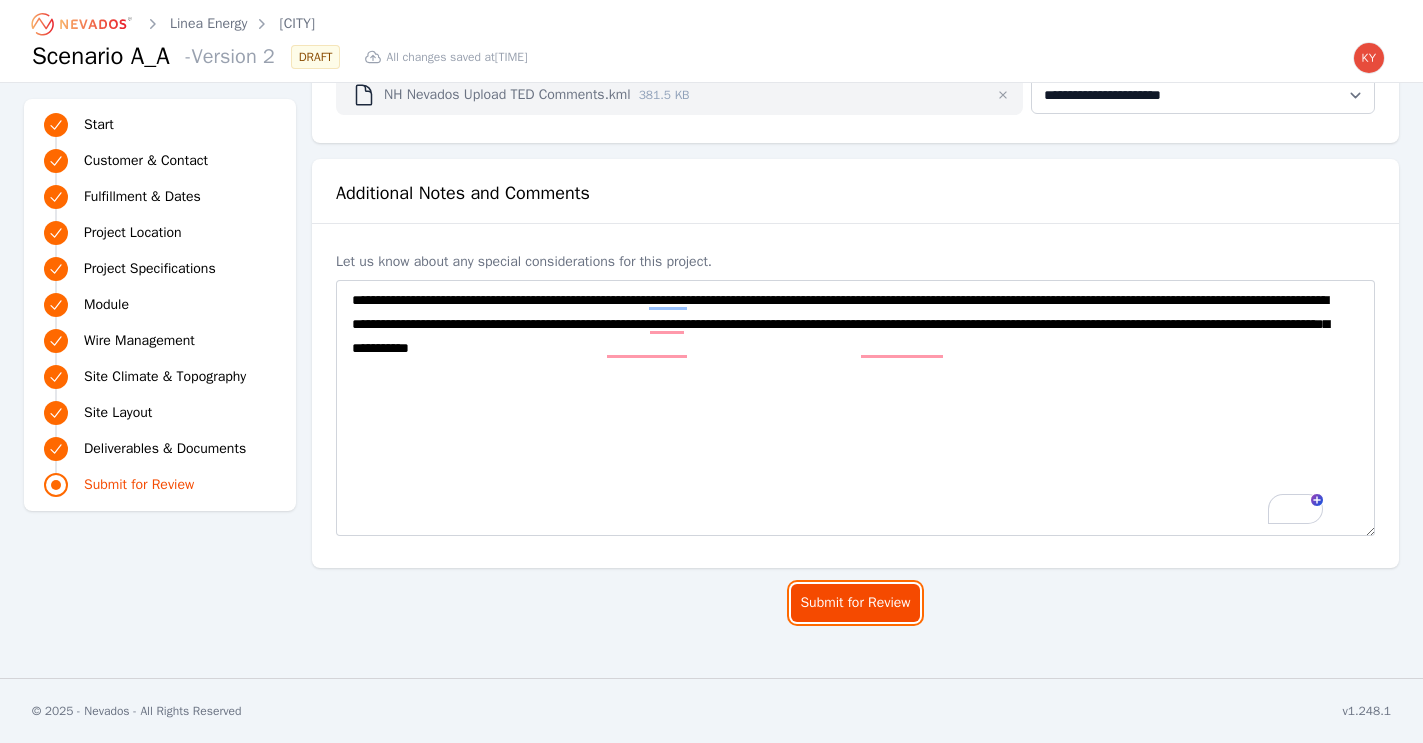 click on "Submit for Review" at bounding box center [855, 603] 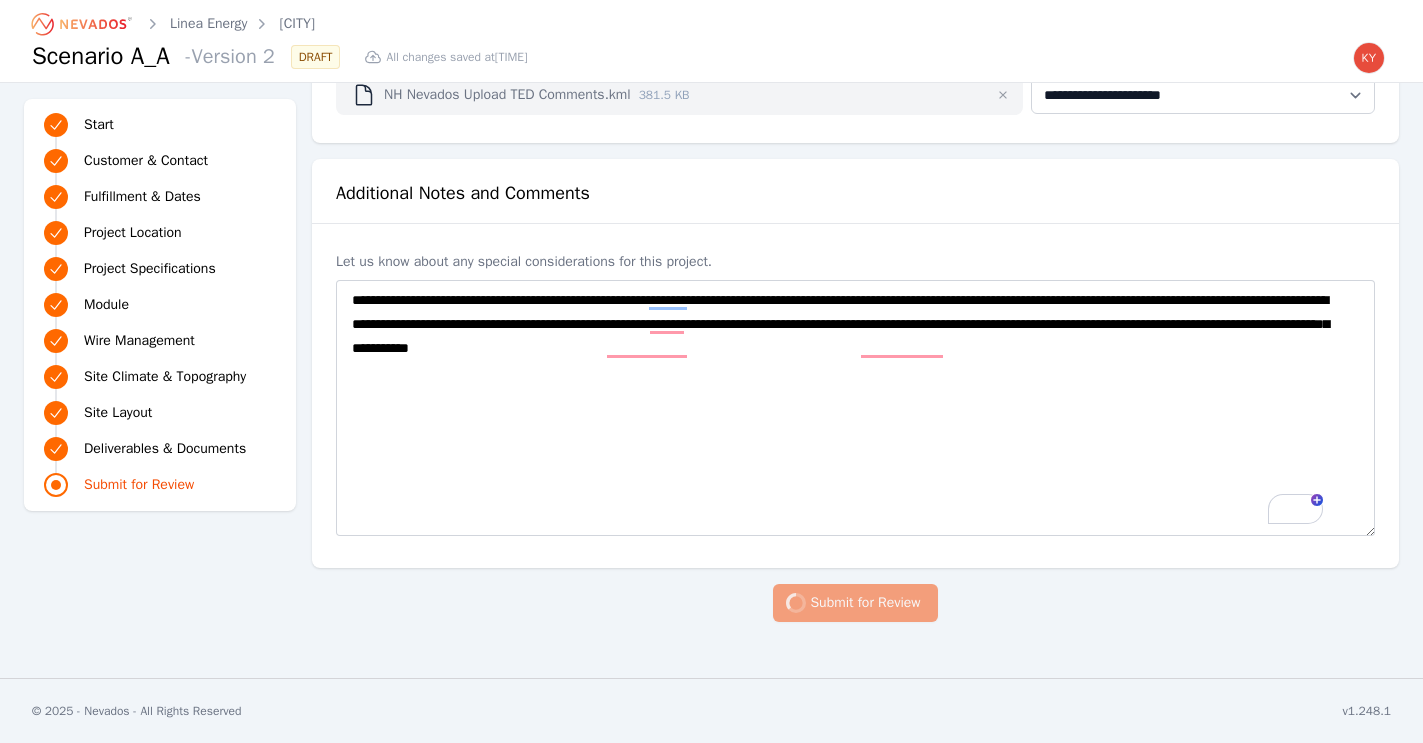 scroll, scrollTop: 5903, scrollLeft: 0, axis: vertical 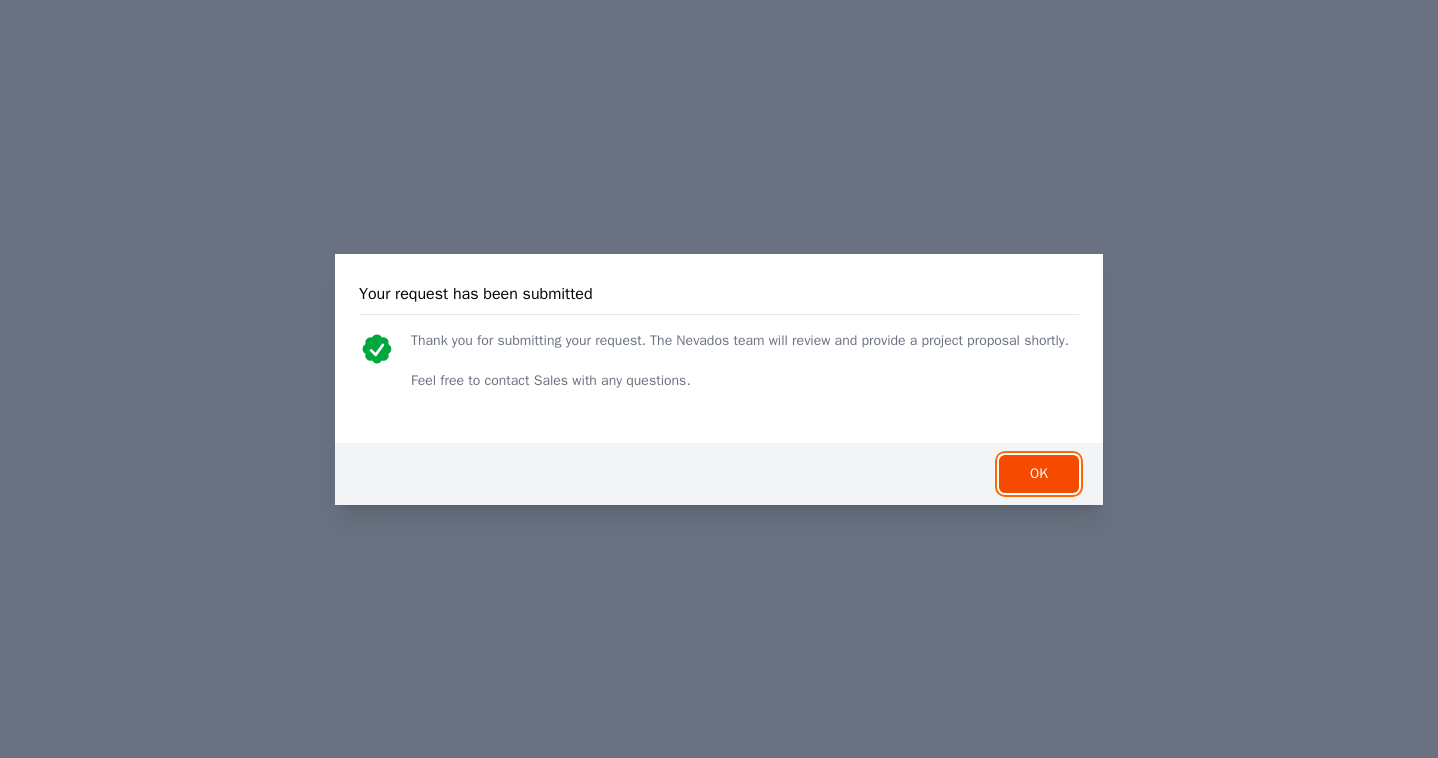 click on "OK" at bounding box center (1039, 474) 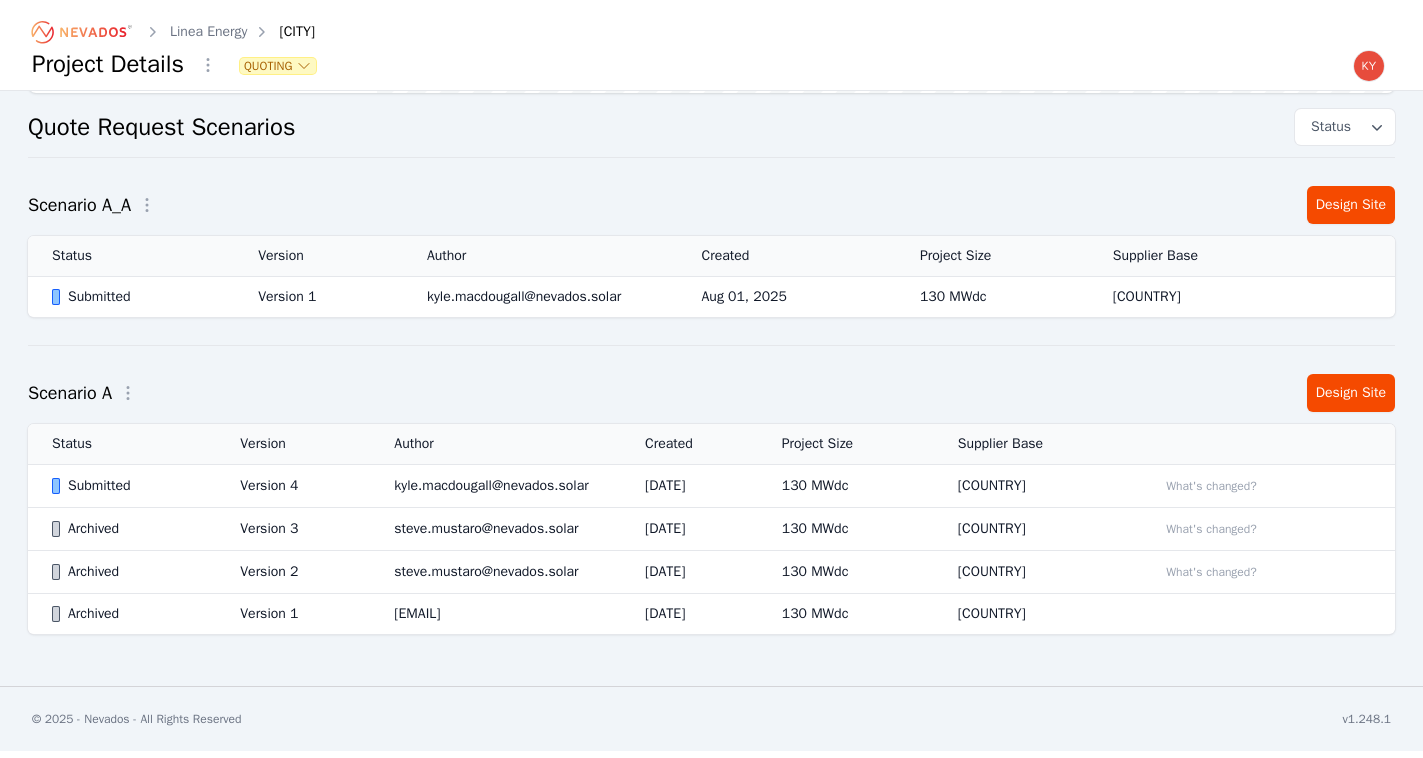scroll, scrollTop: 0, scrollLeft: 0, axis: both 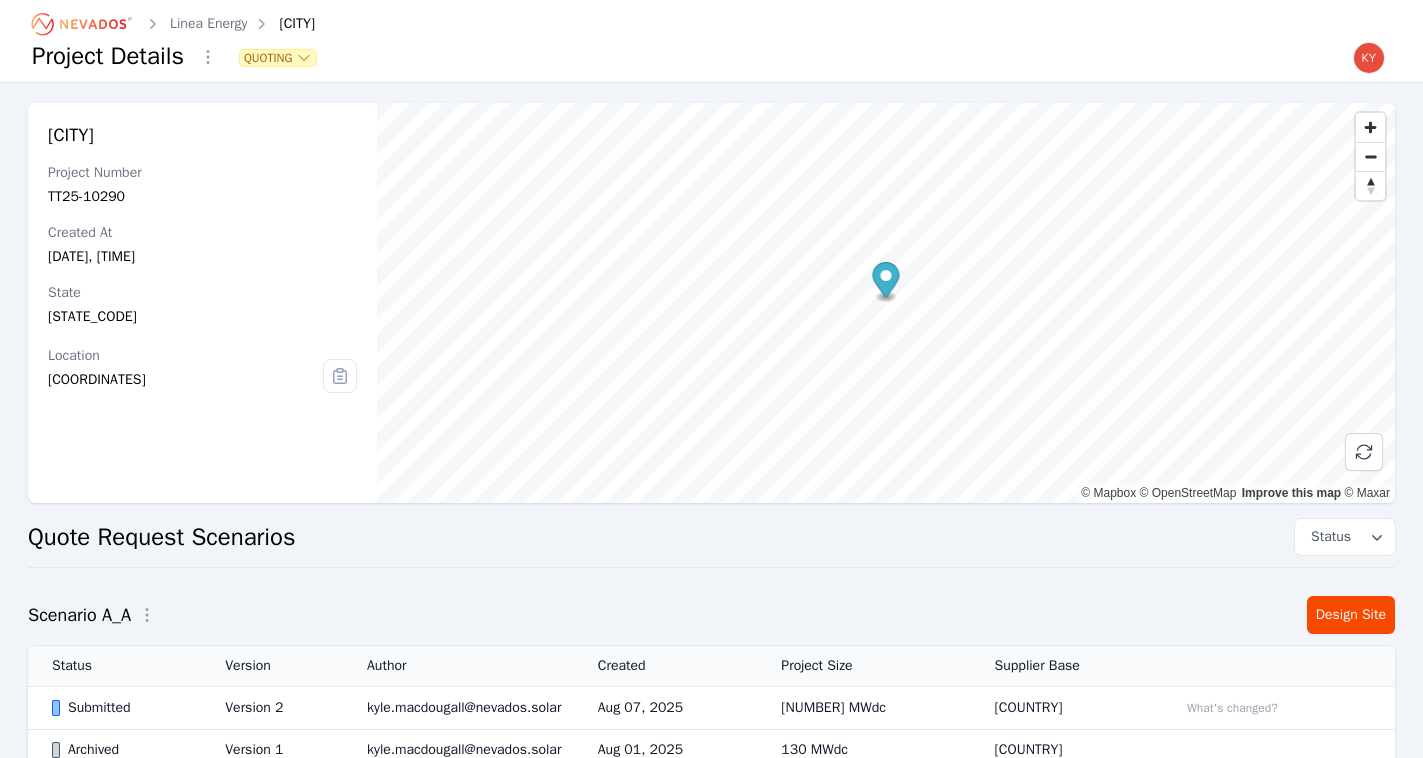 click 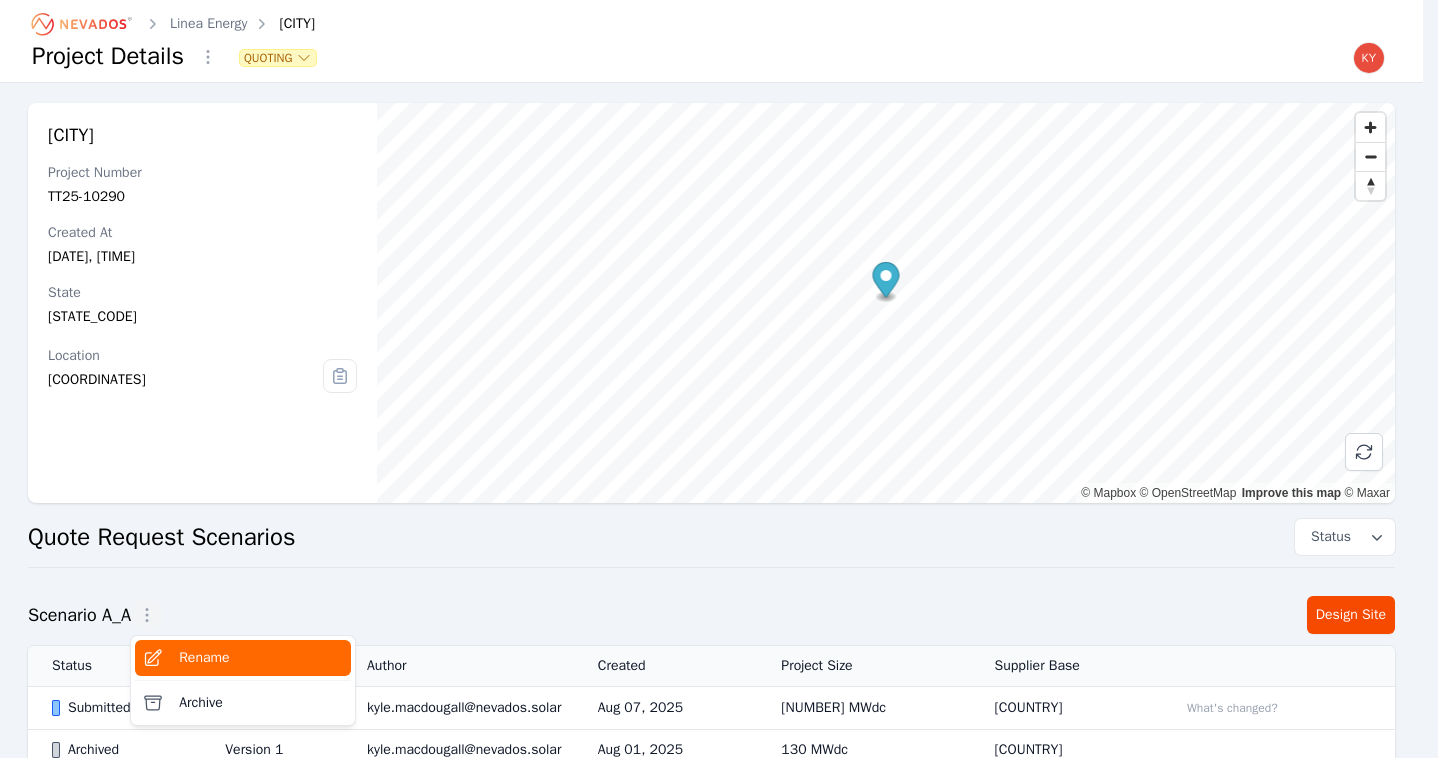 click on "Rename" at bounding box center [243, 658] 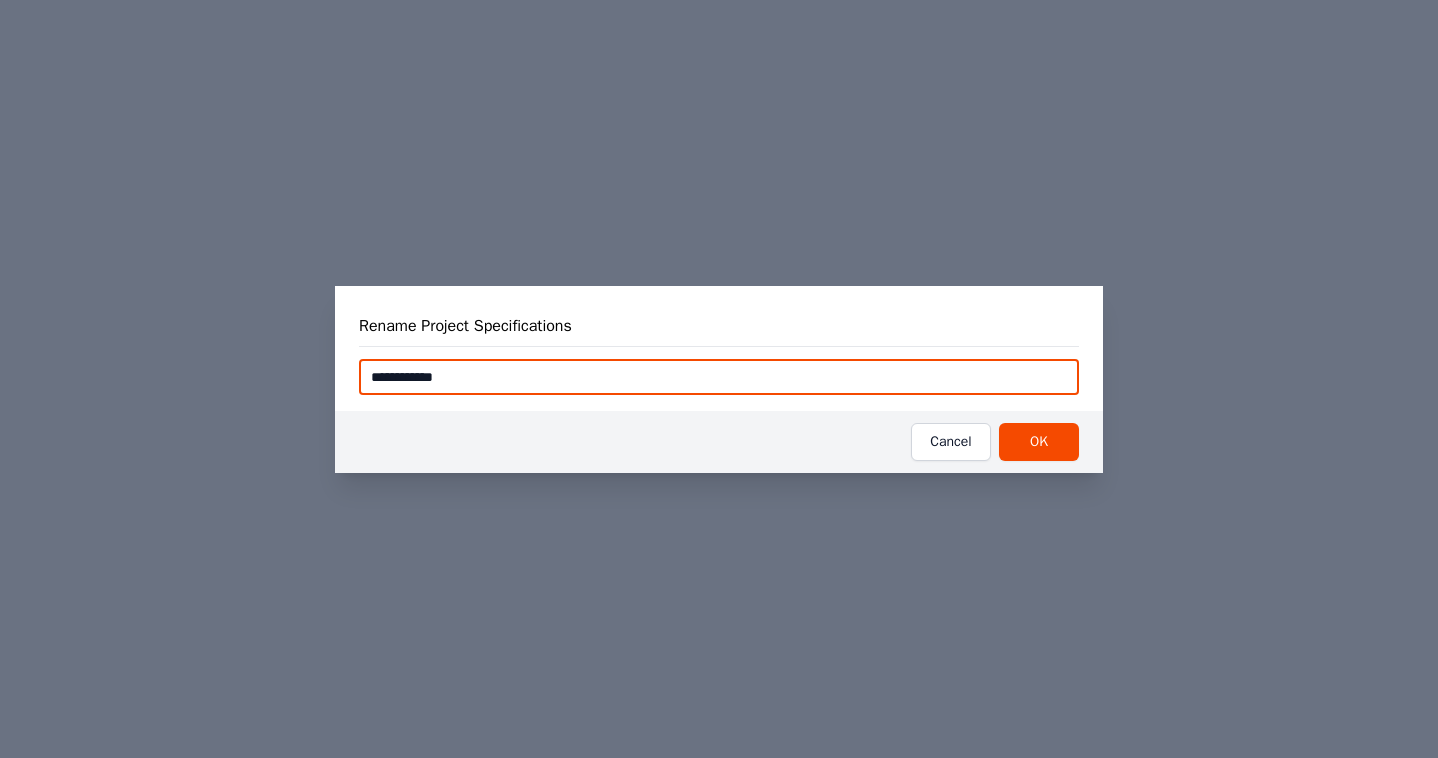 drag, startPoint x: 472, startPoint y: 372, endPoint x: 430, endPoint y: 368, distance: 42.190044 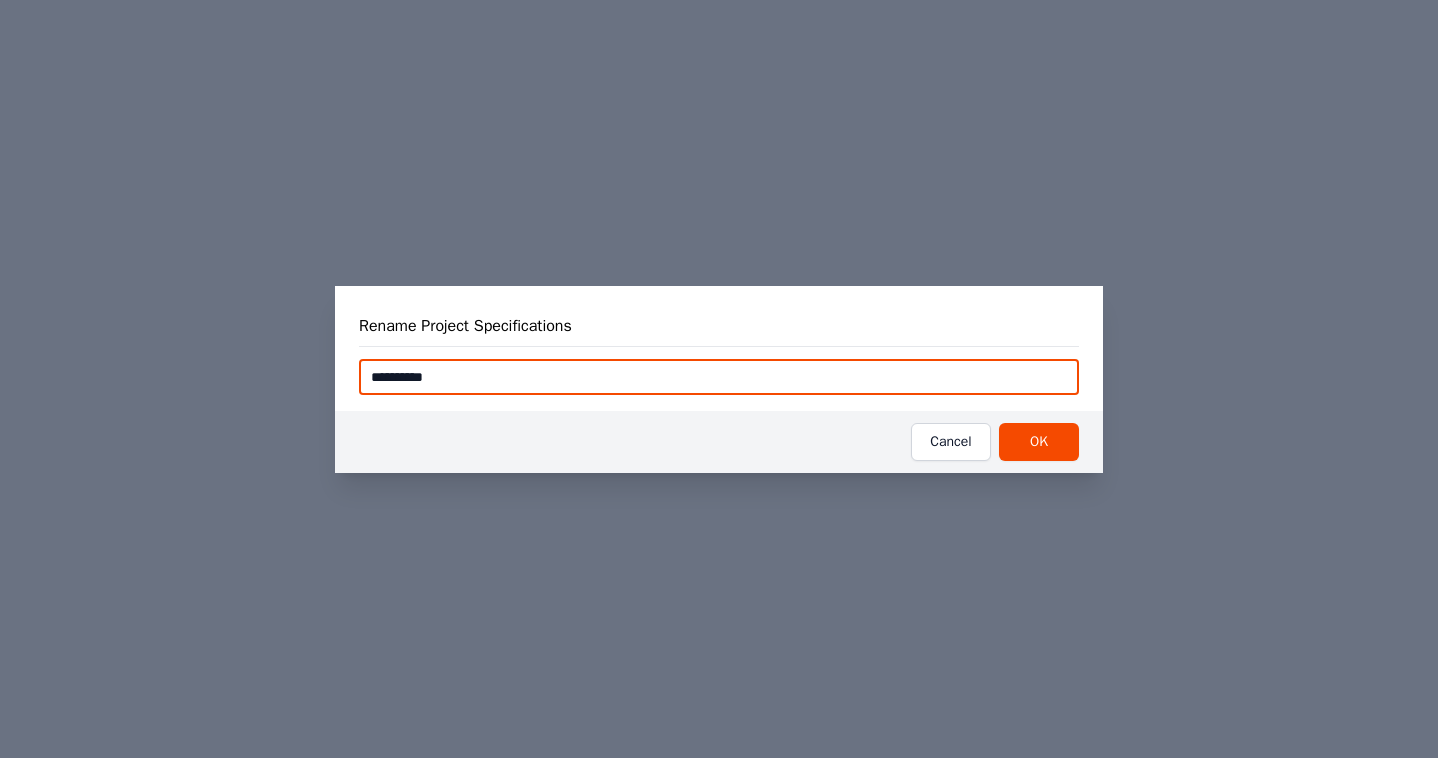 type on "**********" 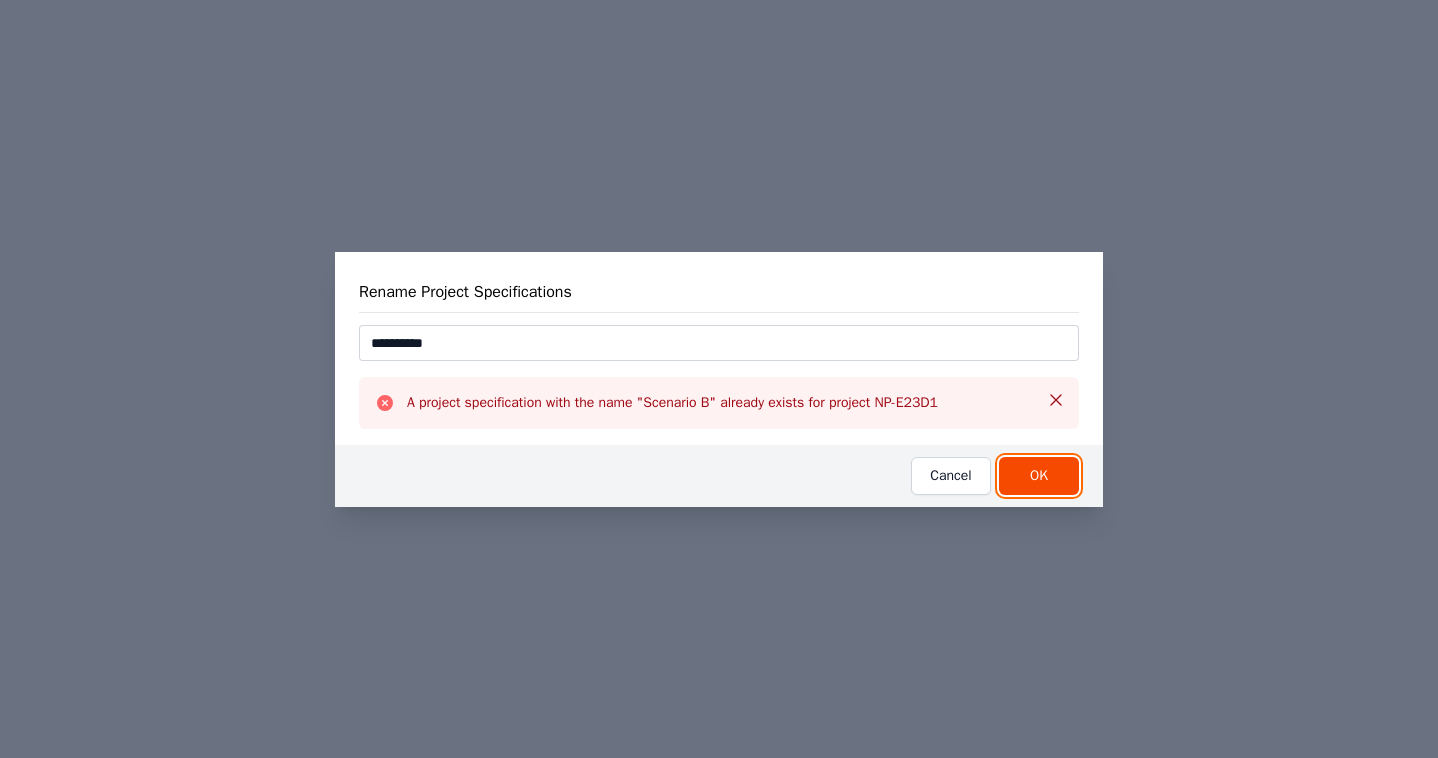 click on "OK" at bounding box center (1039, 476) 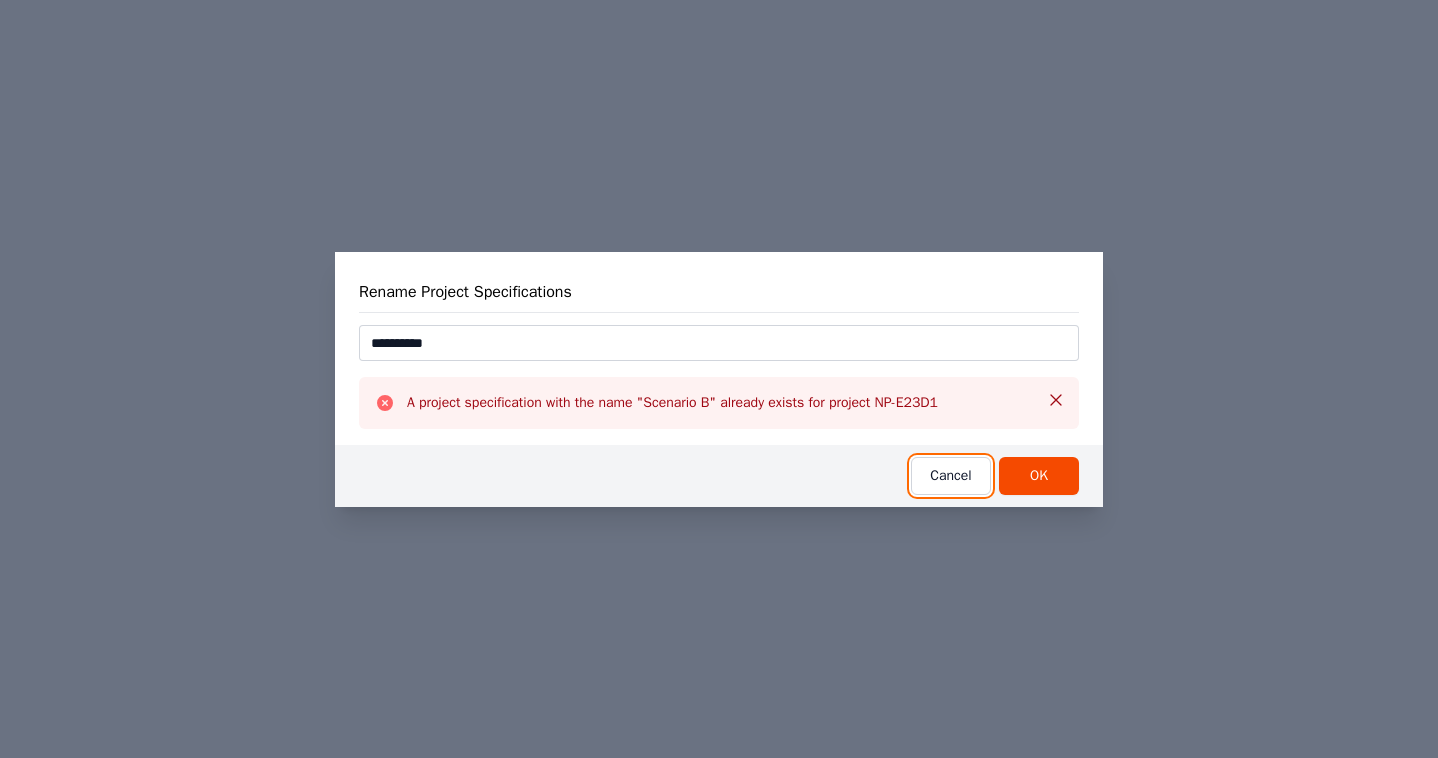 click on "Cancel" at bounding box center [951, 476] 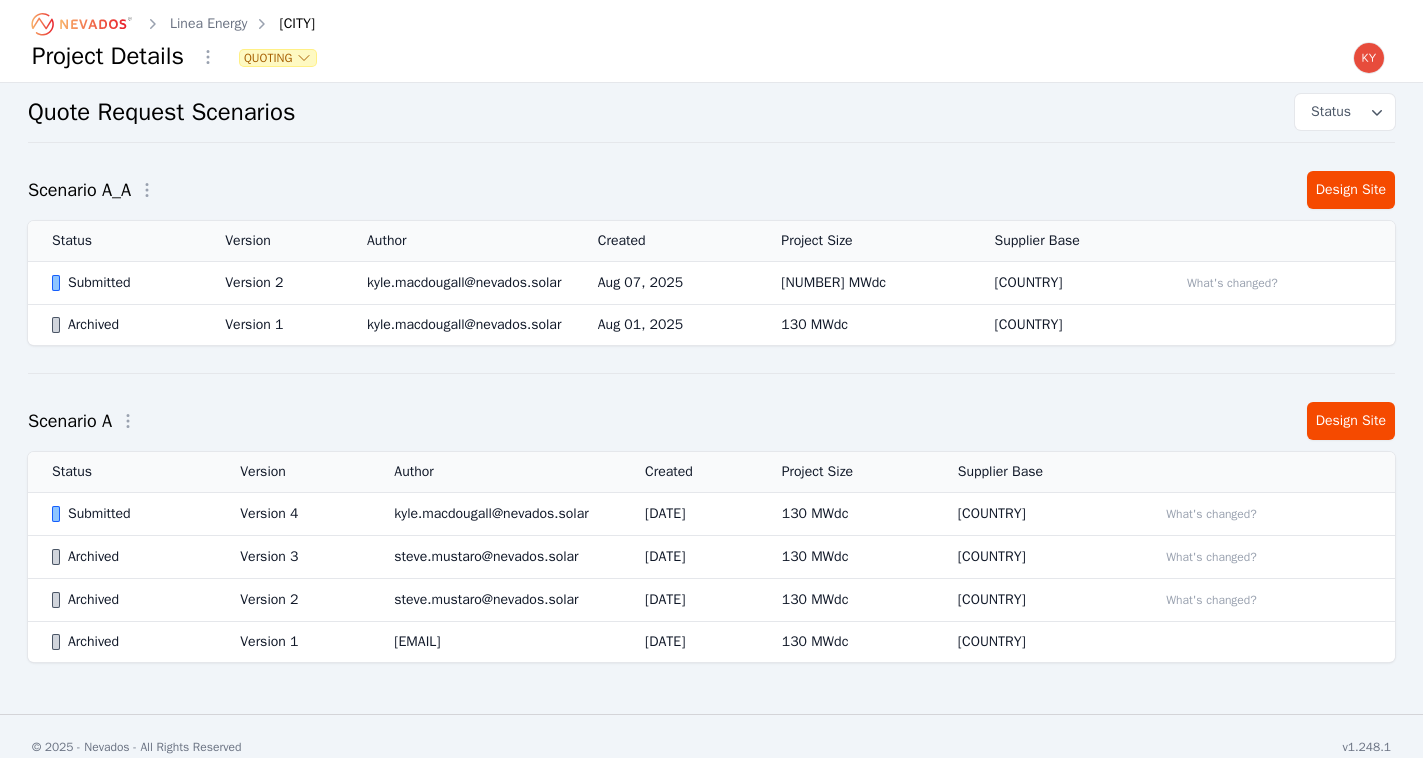 scroll, scrollTop: 446, scrollLeft: 0, axis: vertical 